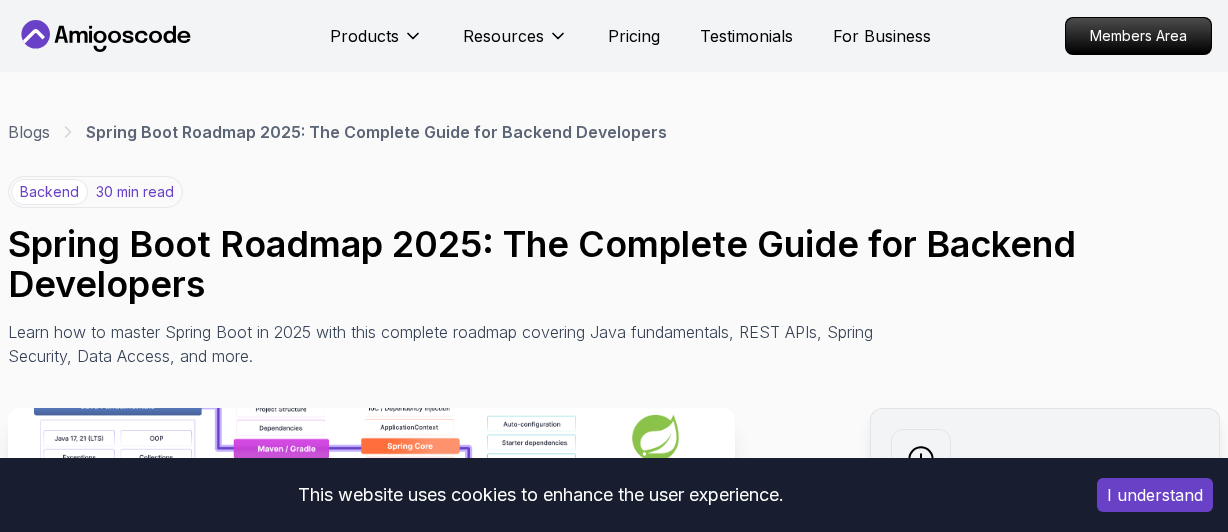 scroll, scrollTop: 480, scrollLeft: 0, axis: vertical 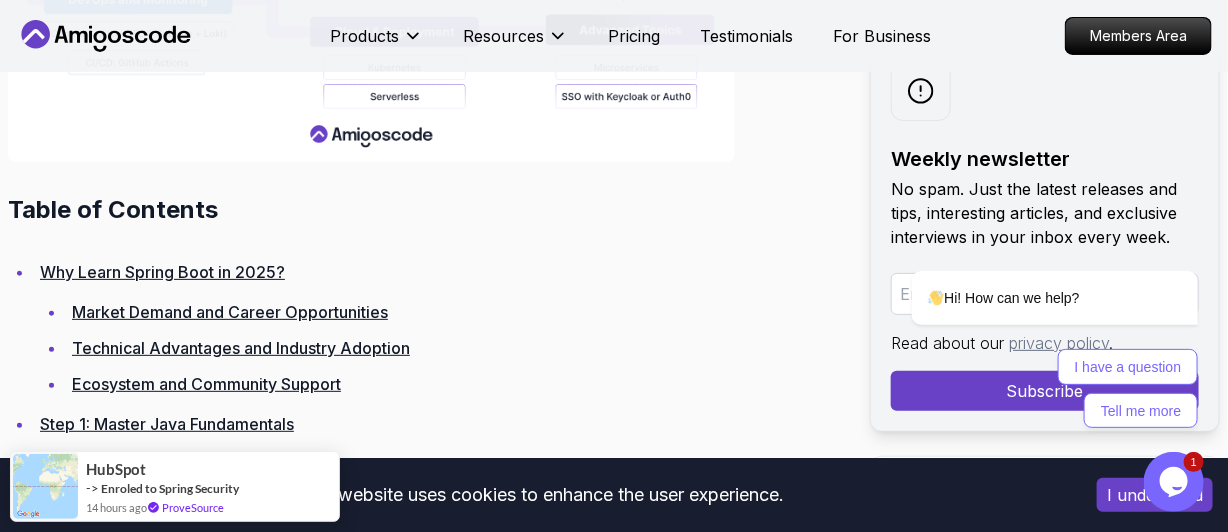 click 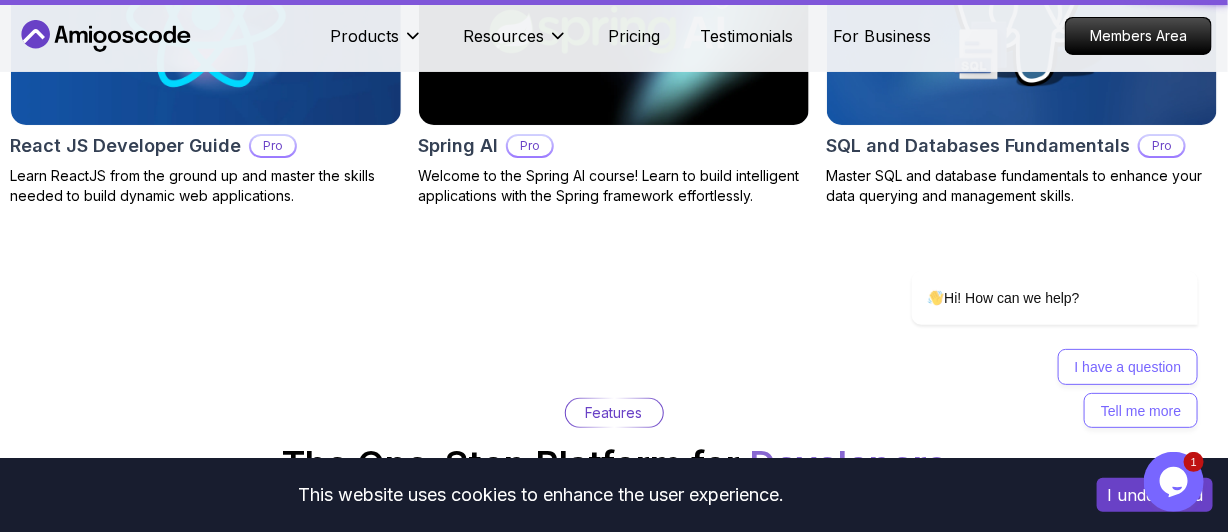 scroll, scrollTop: 0, scrollLeft: 0, axis: both 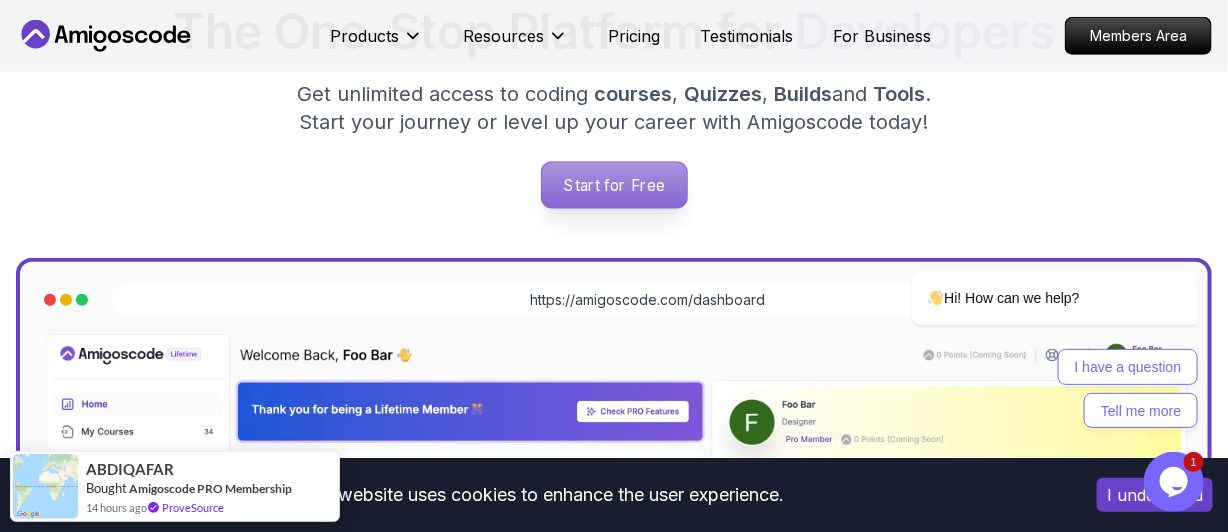 click on "Start for Free" at bounding box center (613, 185) 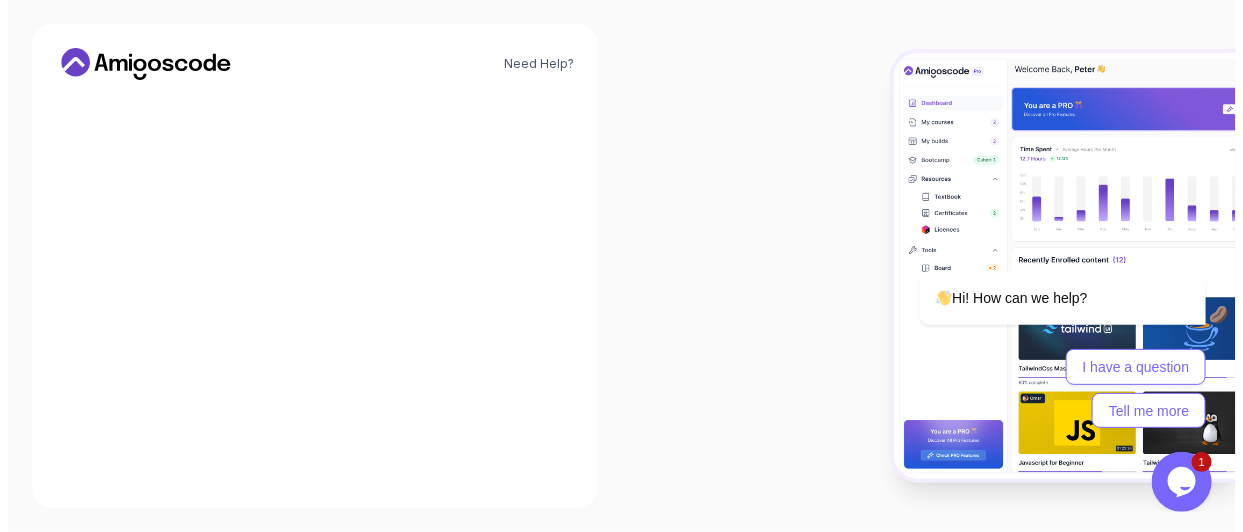 scroll, scrollTop: 0, scrollLeft: 0, axis: both 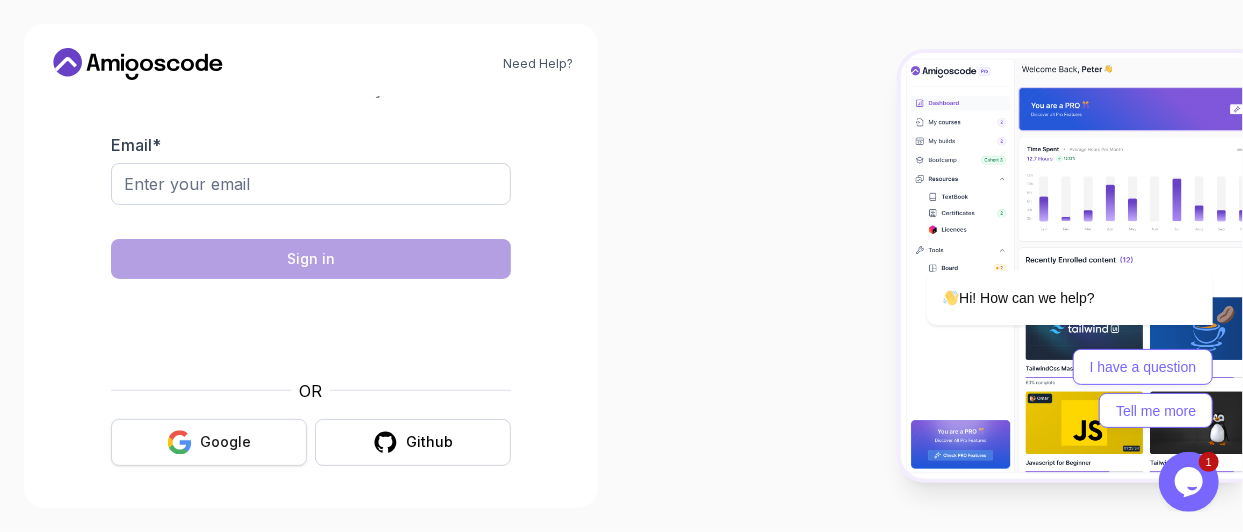 click on "Google" at bounding box center [225, 442] 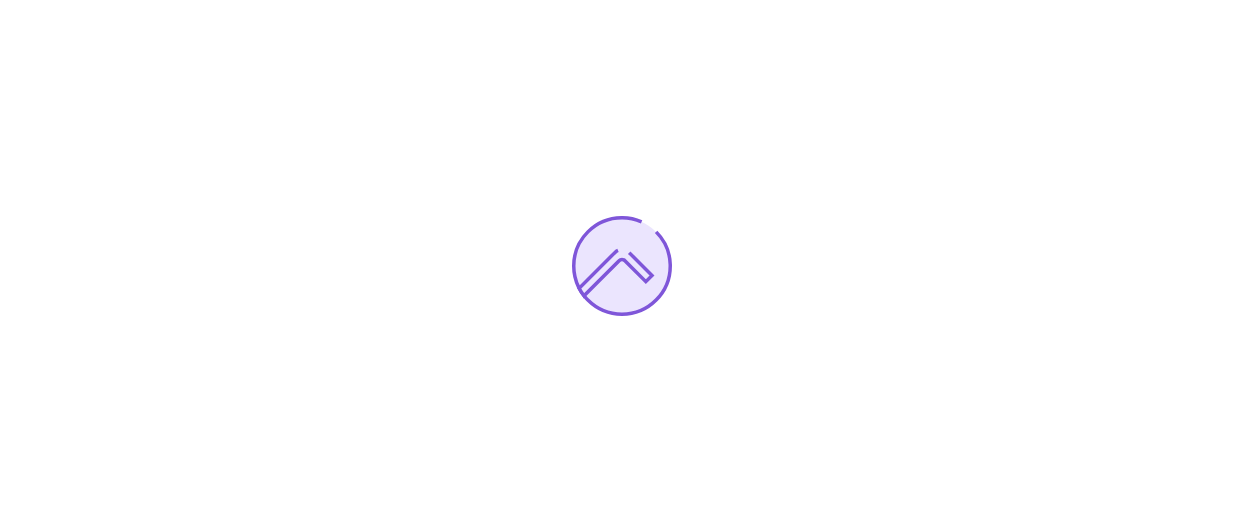 scroll, scrollTop: 0, scrollLeft: 0, axis: both 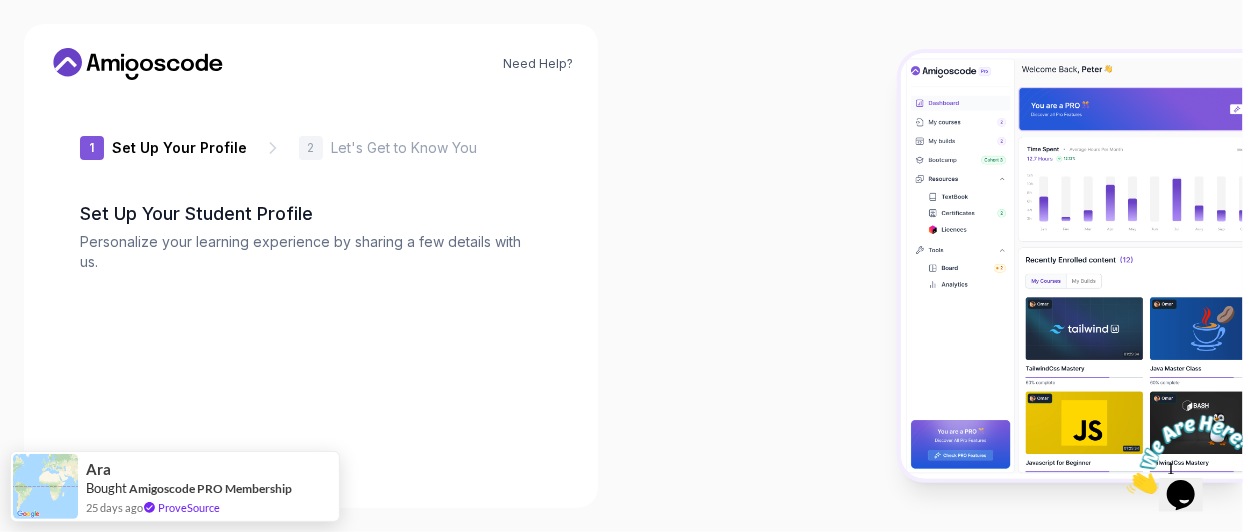 type on "[USERNAME]" 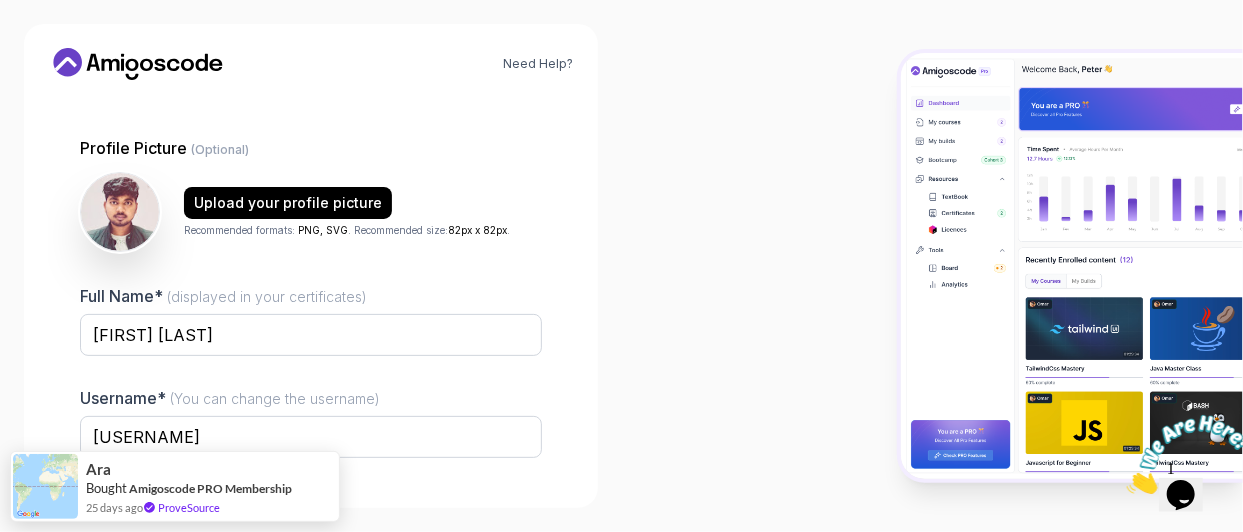 scroll, scrollTop: 300, scrollLeft: 0, axis: vertical 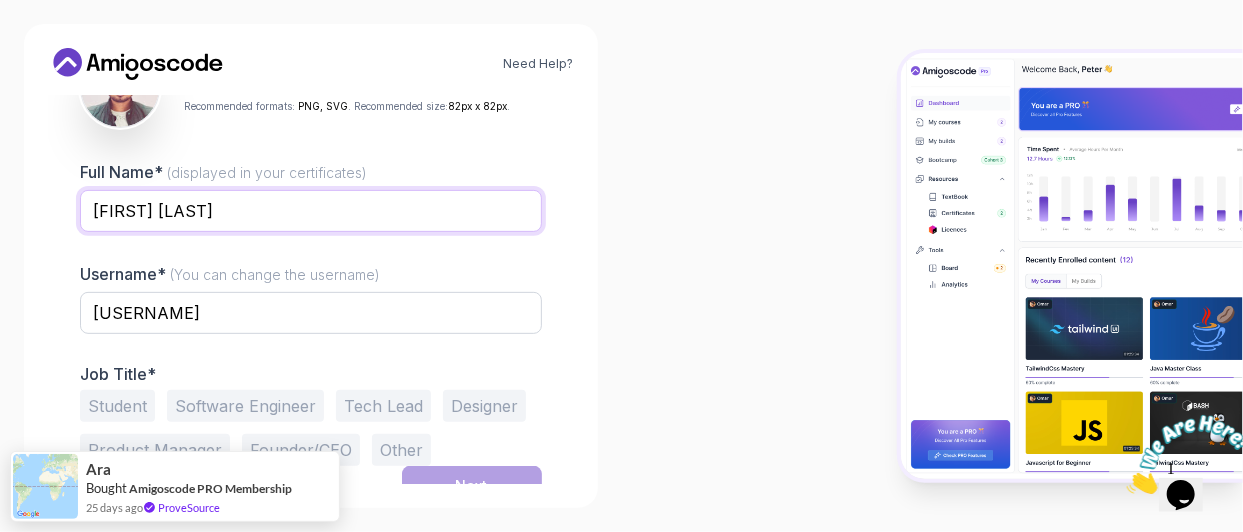 click on "The Shahil Siddhant" at bounding box center (311, 211) 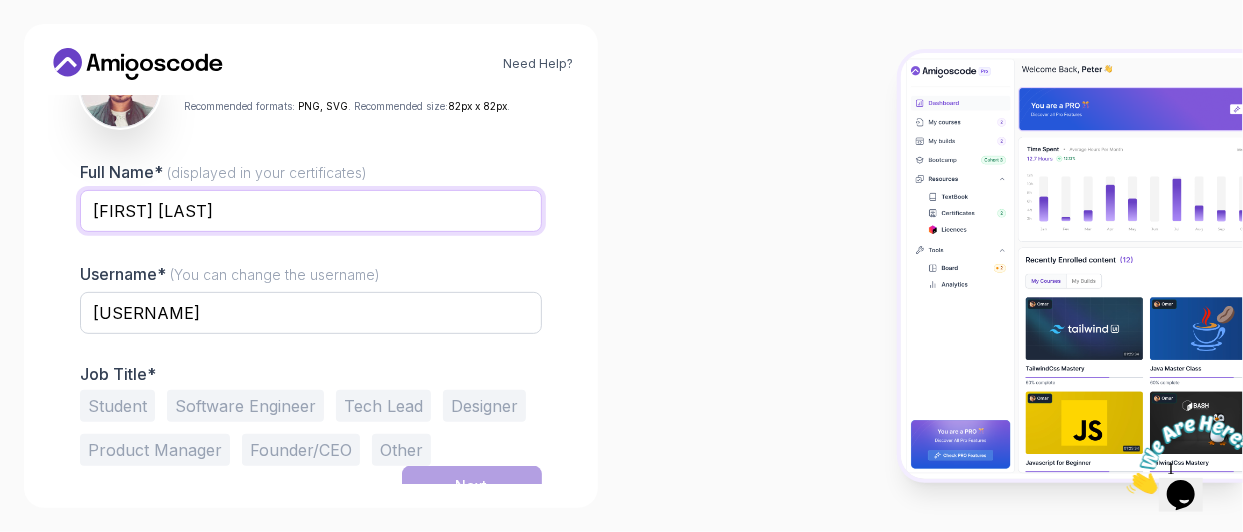 type on "[FIRST] [LAST]" 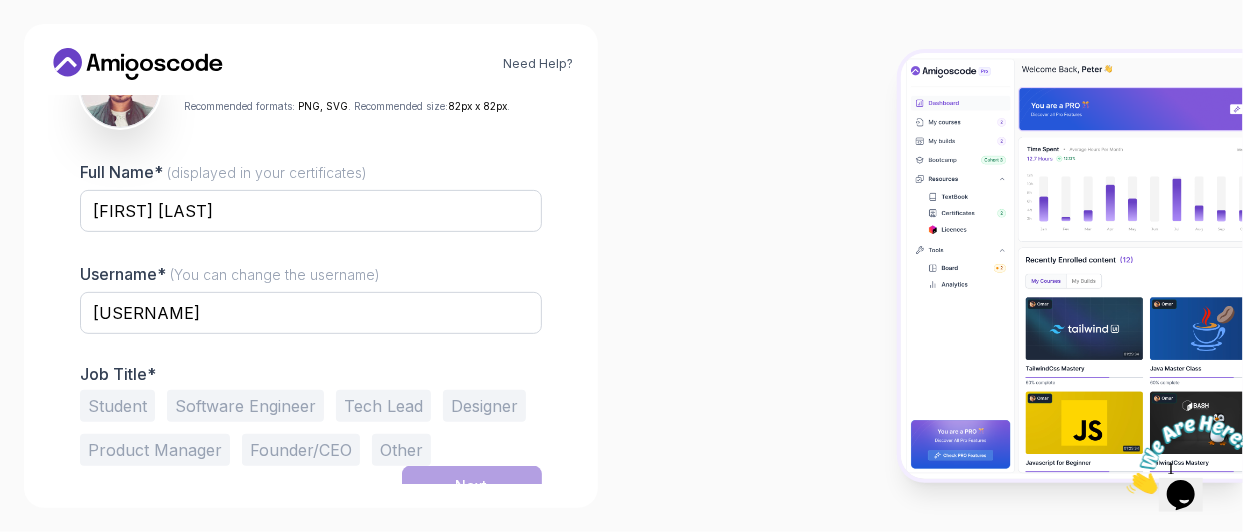 click on "Student" at bounding box center (117, 406) 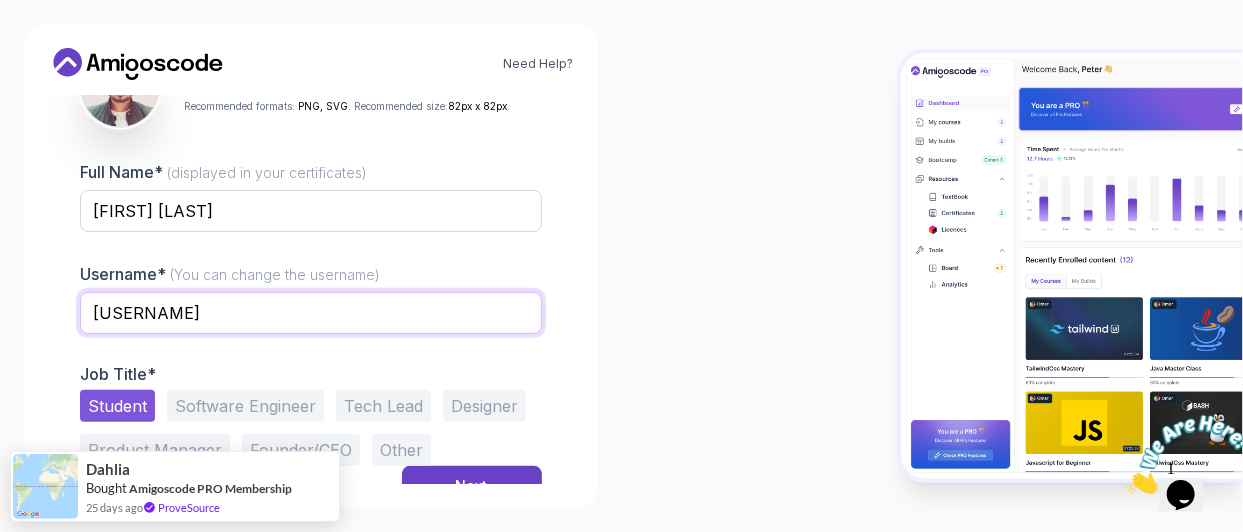 drag, startPoint x: 324, startPoint y: 291, endPoint x: 88, endPoint y: 290, distance: 236.00212 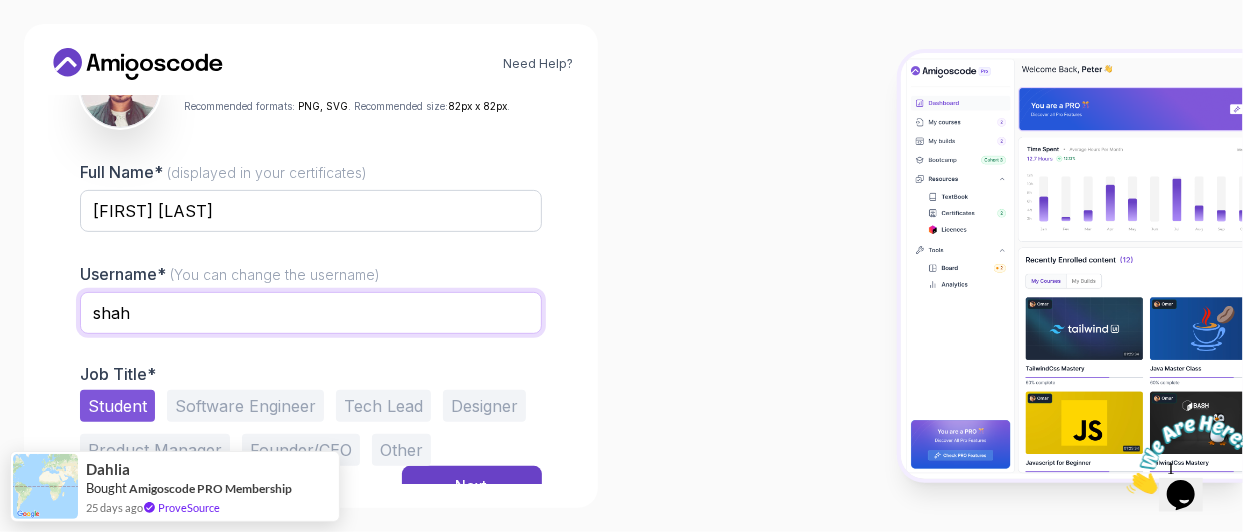 type on "ShahilSiddhant" 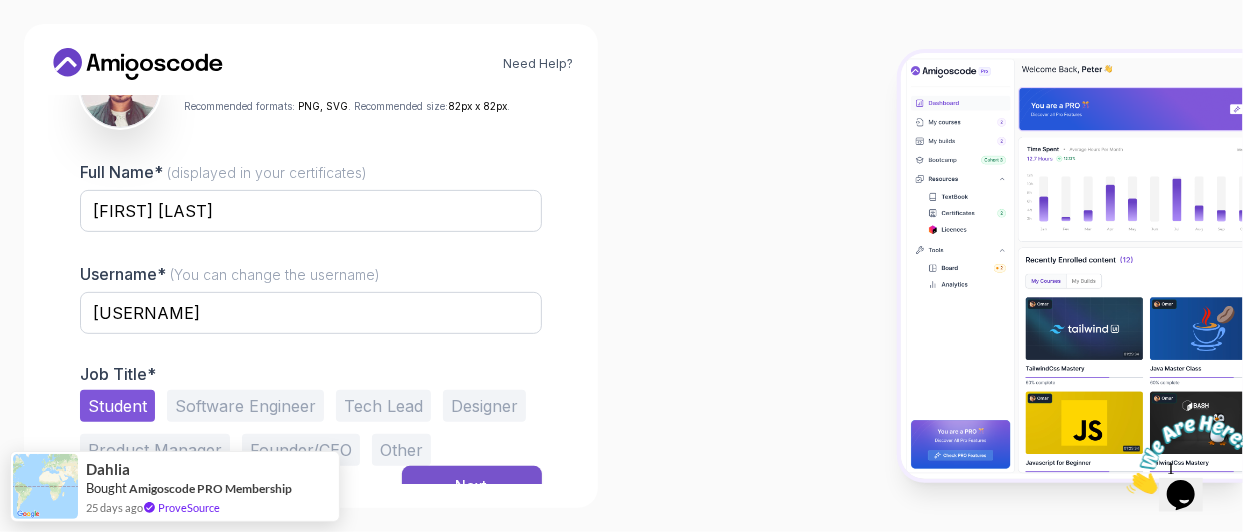 click on "Next" at bounding box center (472, 486) 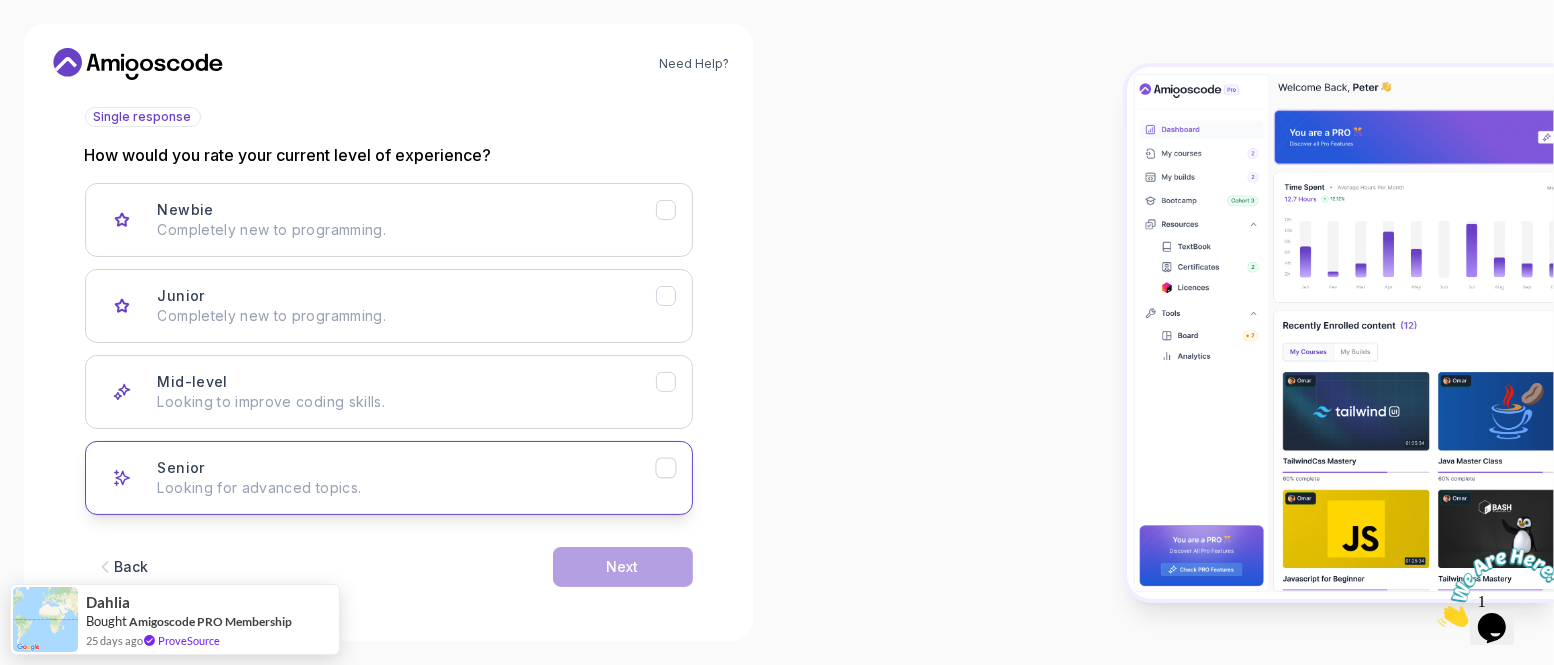 scroll, scrollTop: 229, scrollLeft: 0, axis: vertical 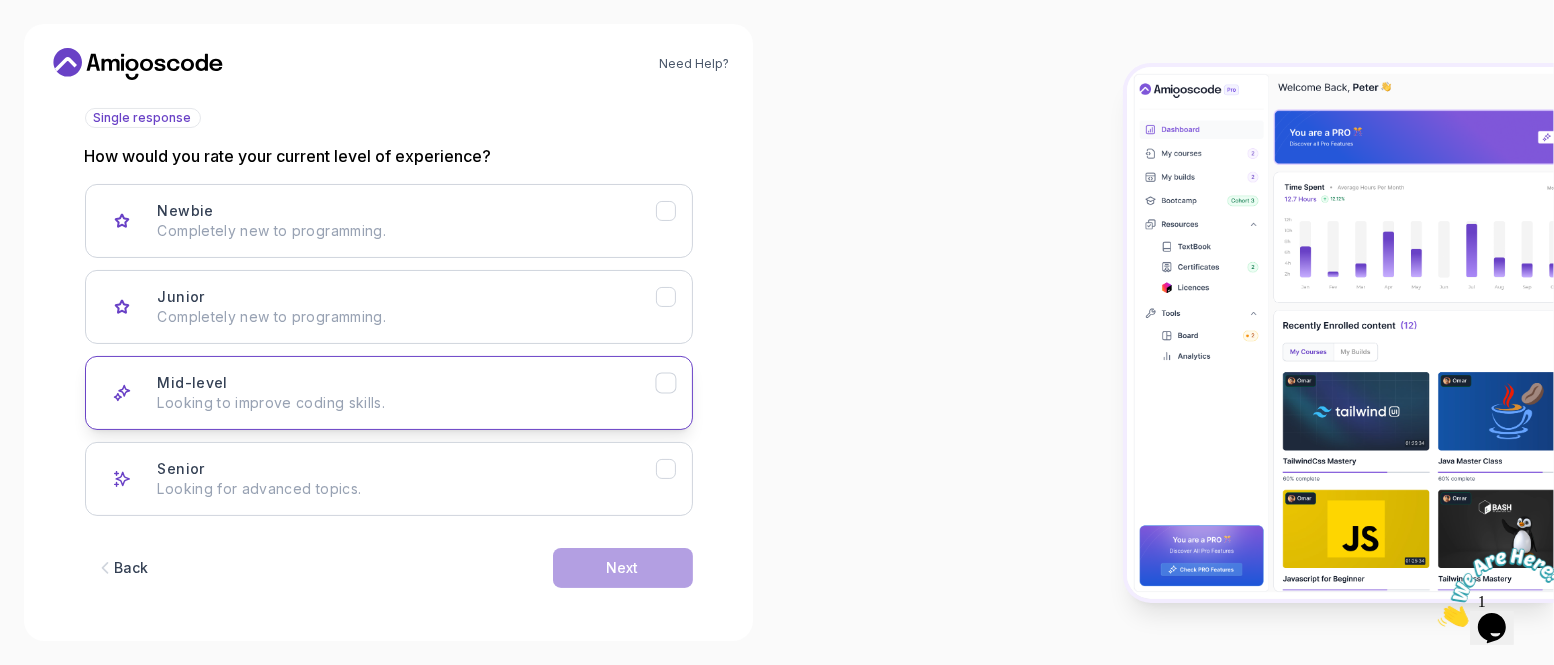 drag, startPoint x: 675, startPoint y: 391, endPoint x: 686, endPoint y: 389, distance: 11.18034 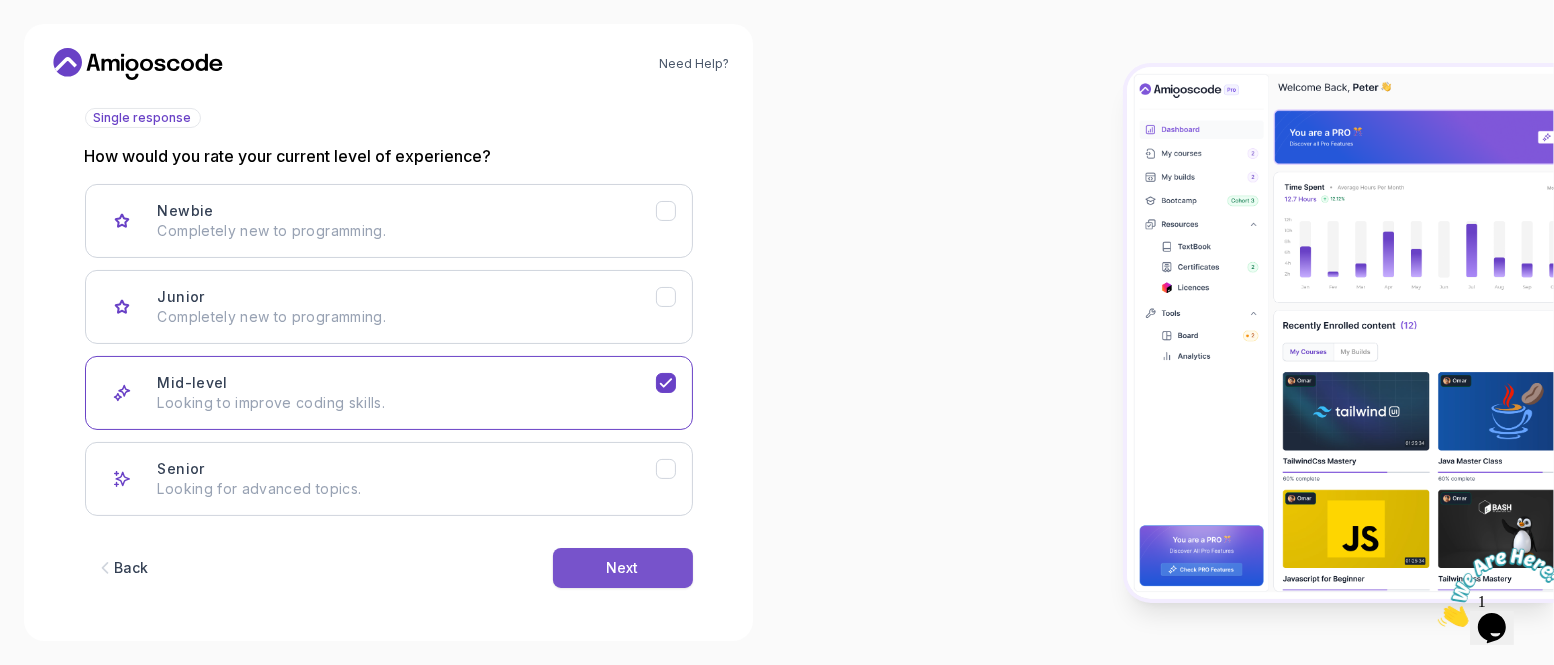 click on "Next" at bounding box center (623, 568) 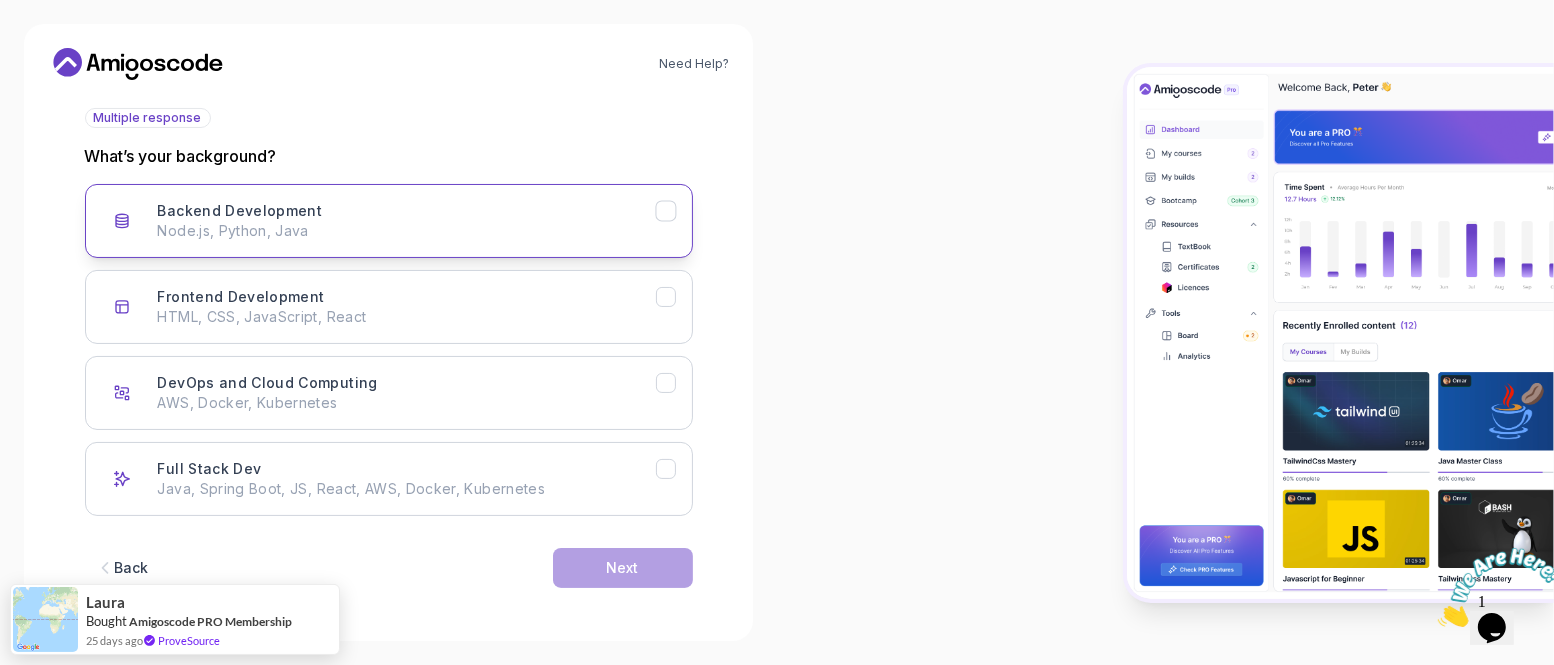 click 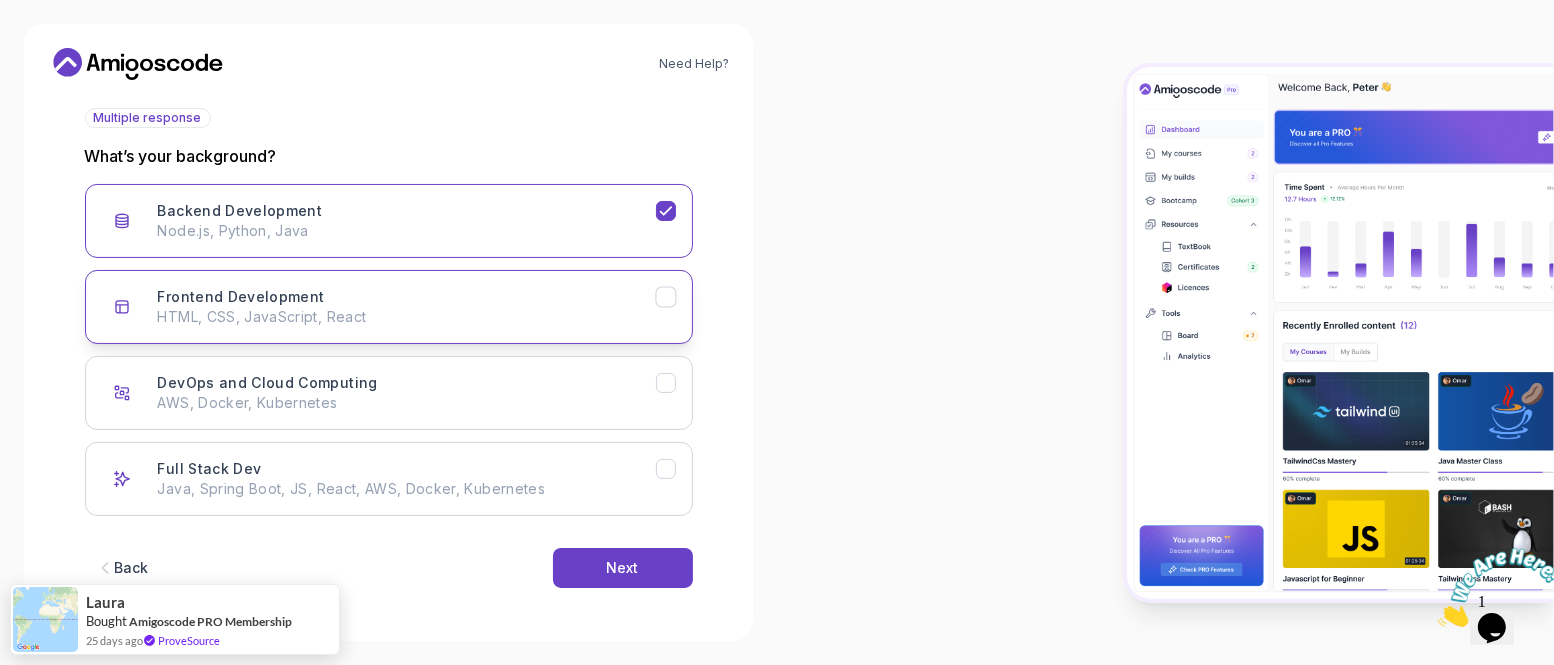 click 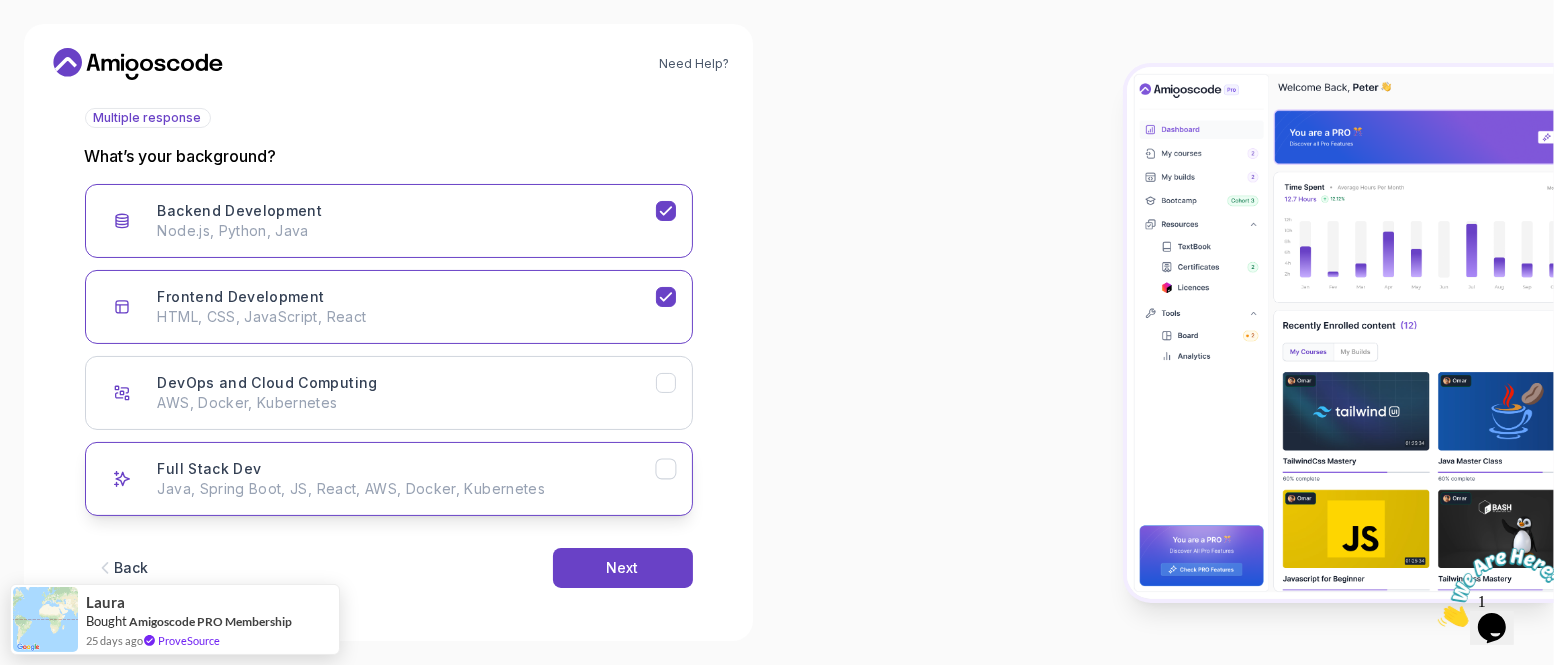 click 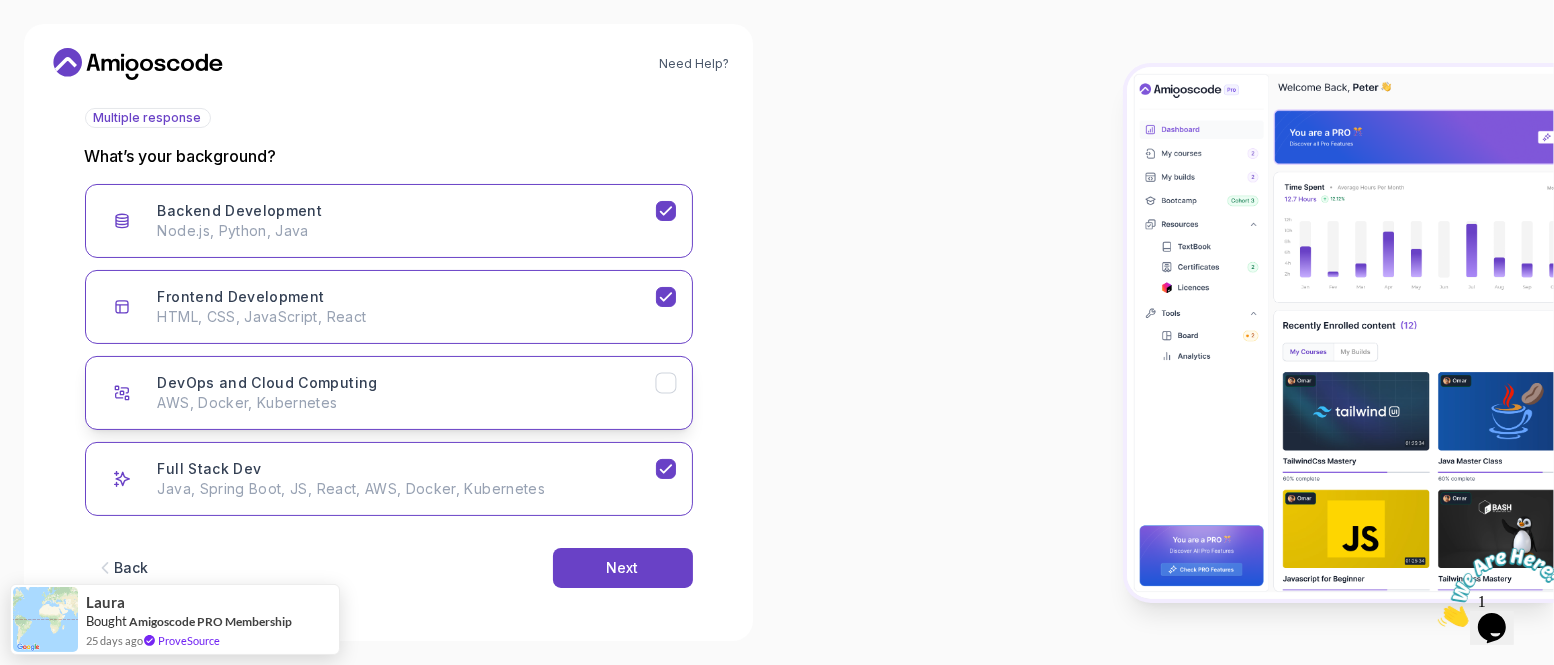 click 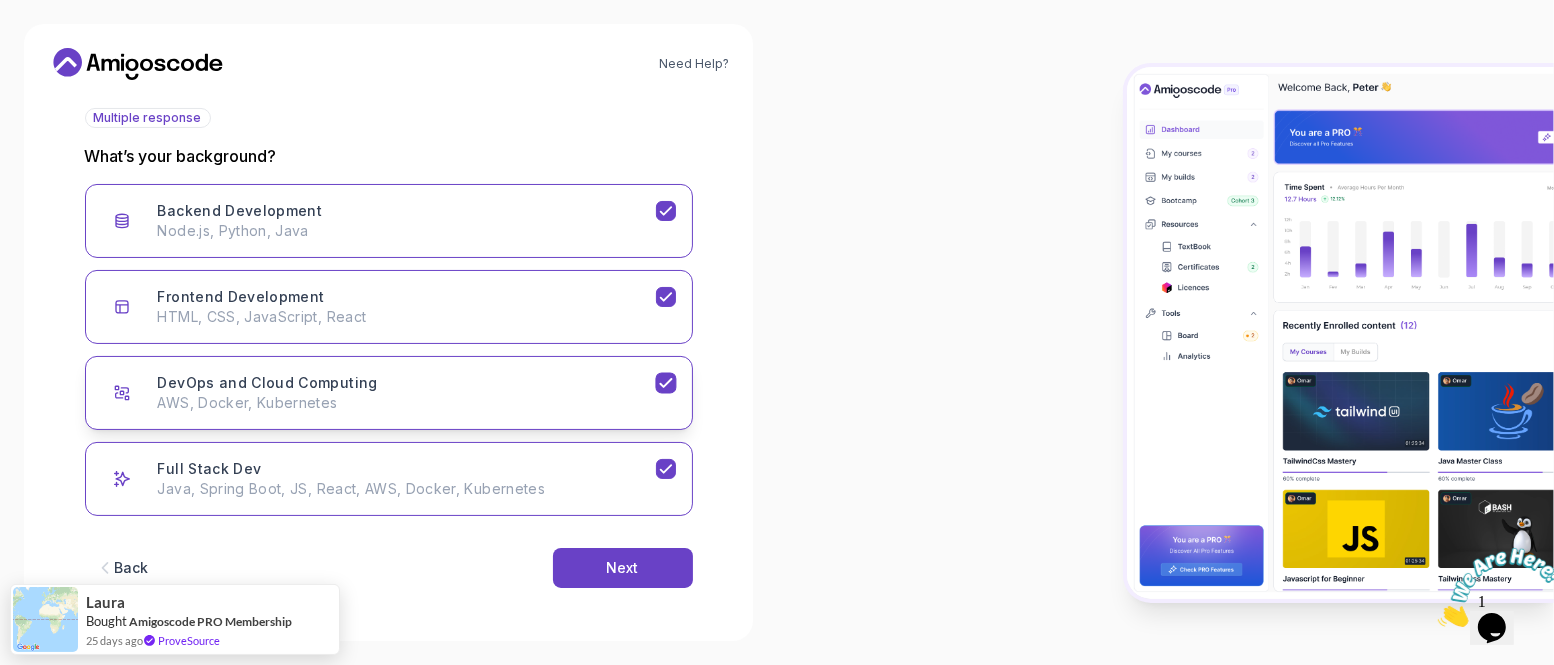 click 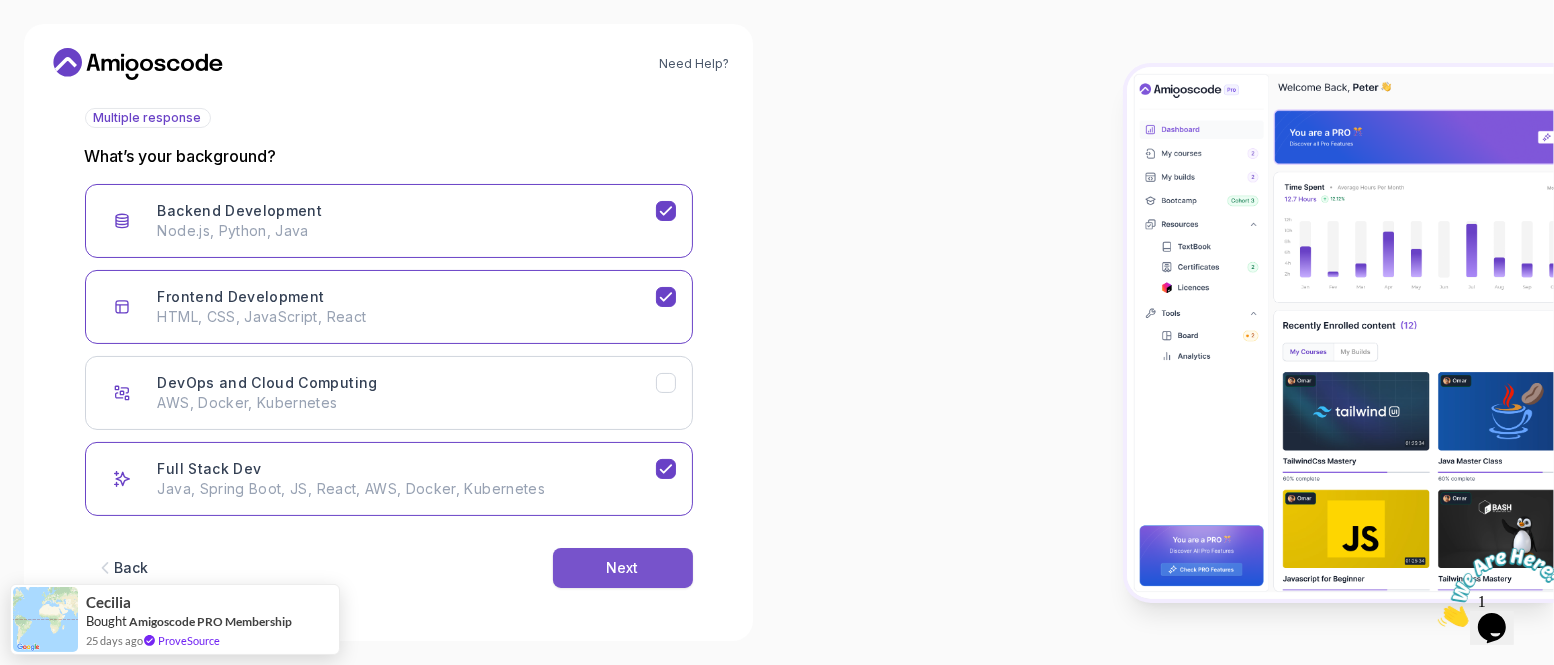 click on "Next" at bounding box center [623, 568] 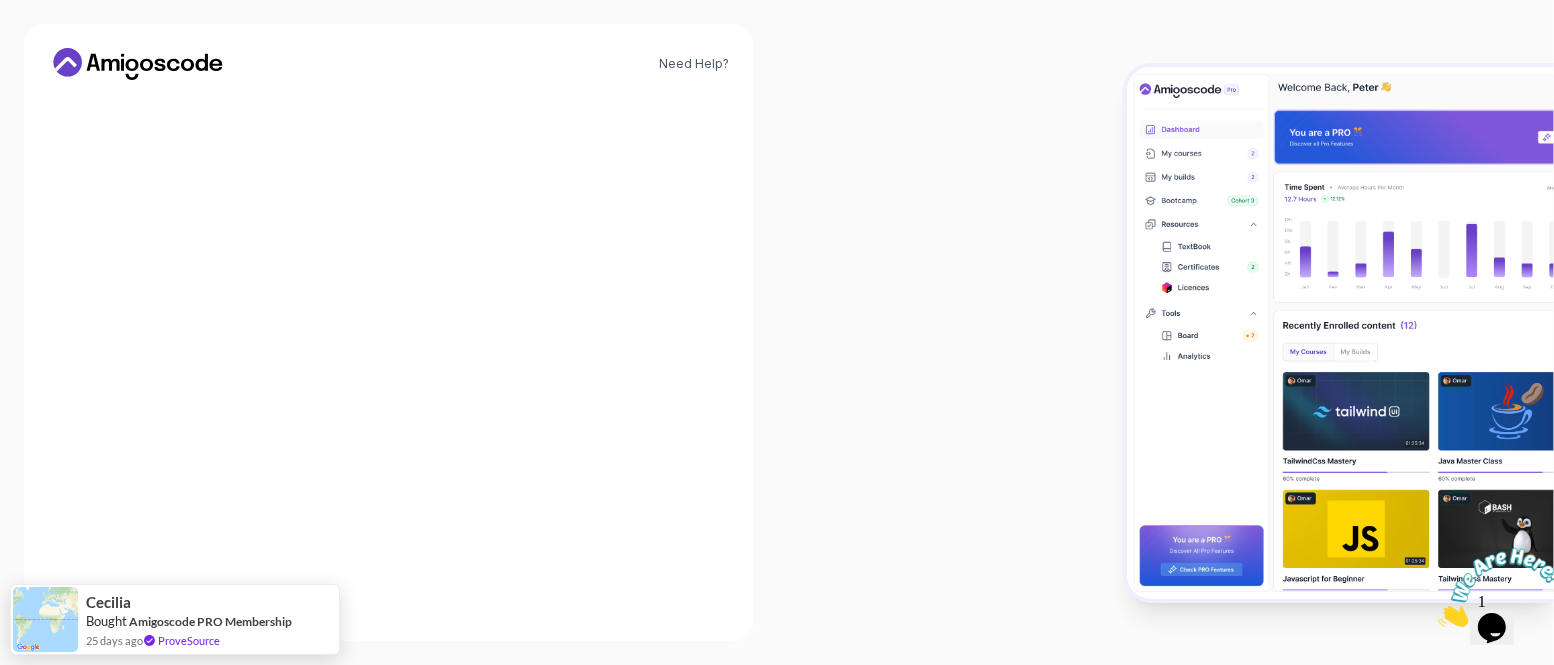 scroll, scrollTop: 207, scrollLeft: 0, axis: vertical 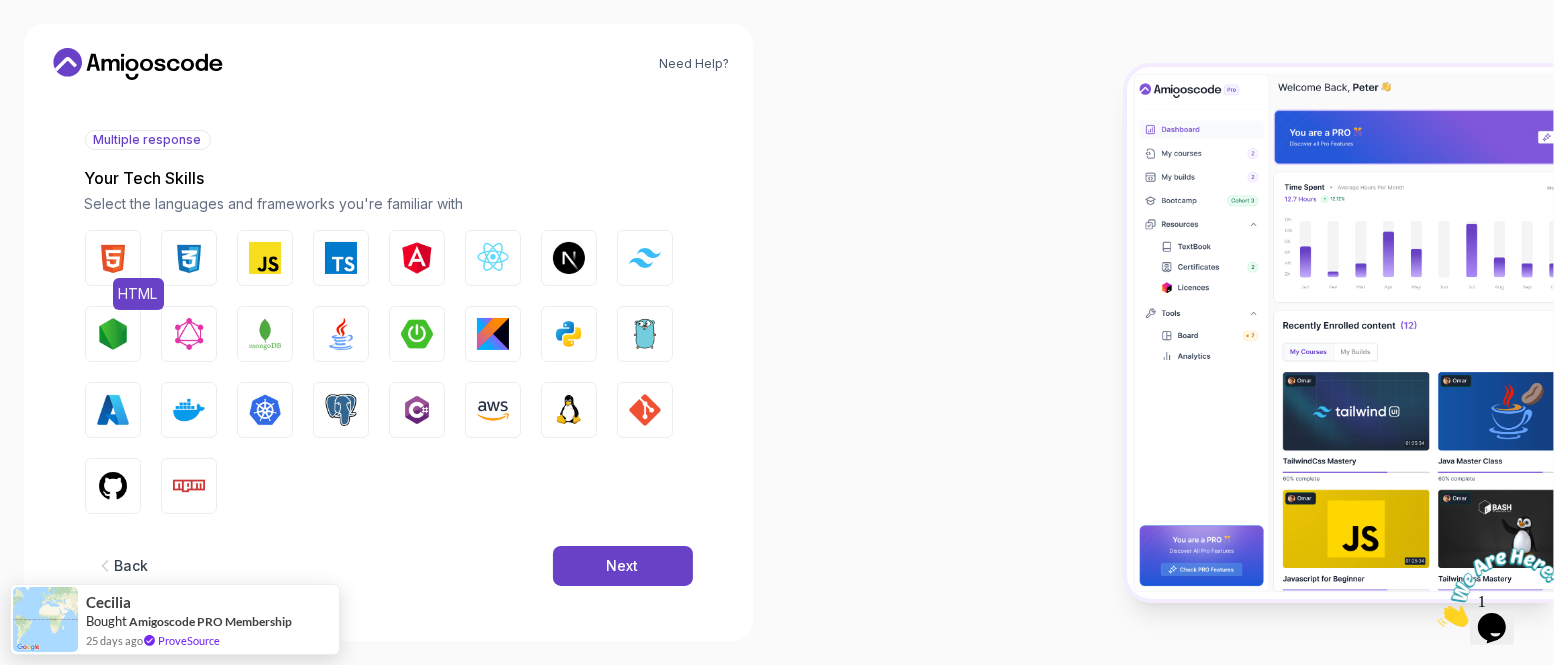 click at bounding box center [113, 258] 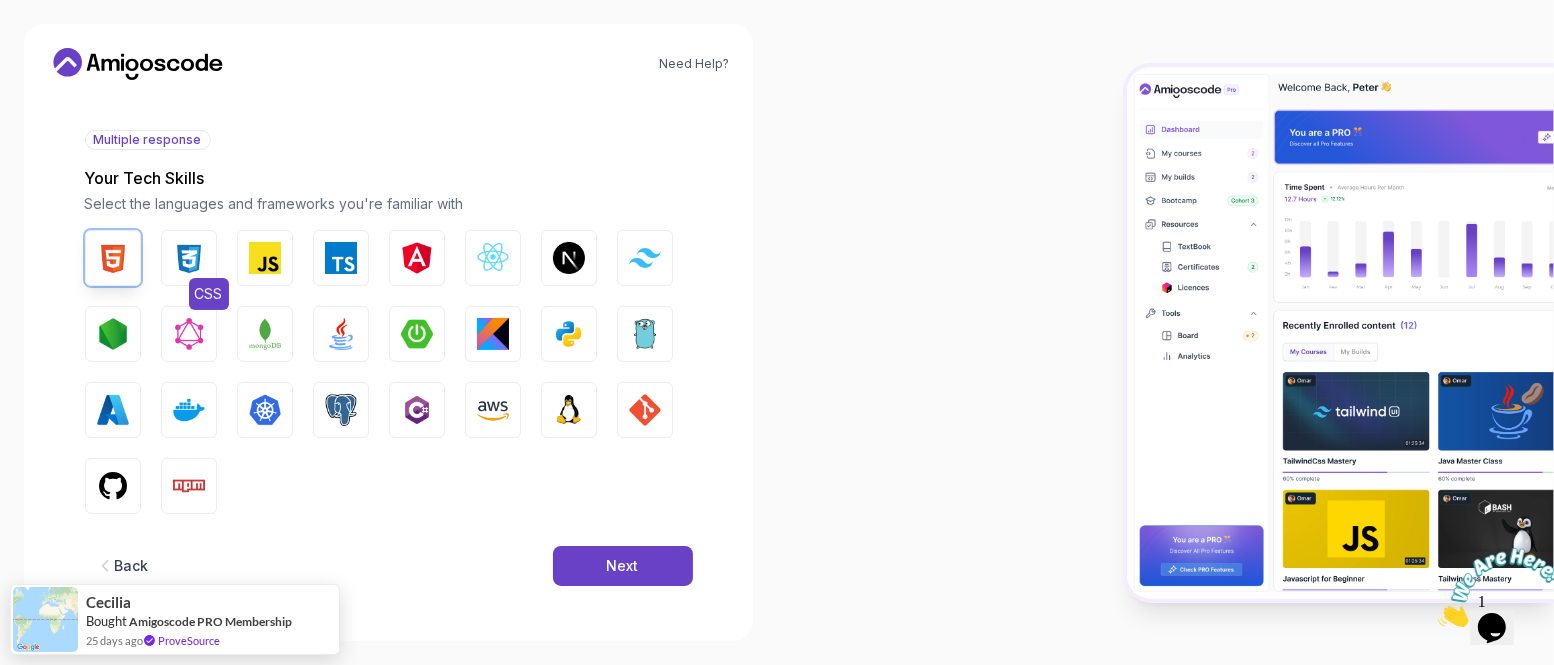 click at bounding box center (189, 258) 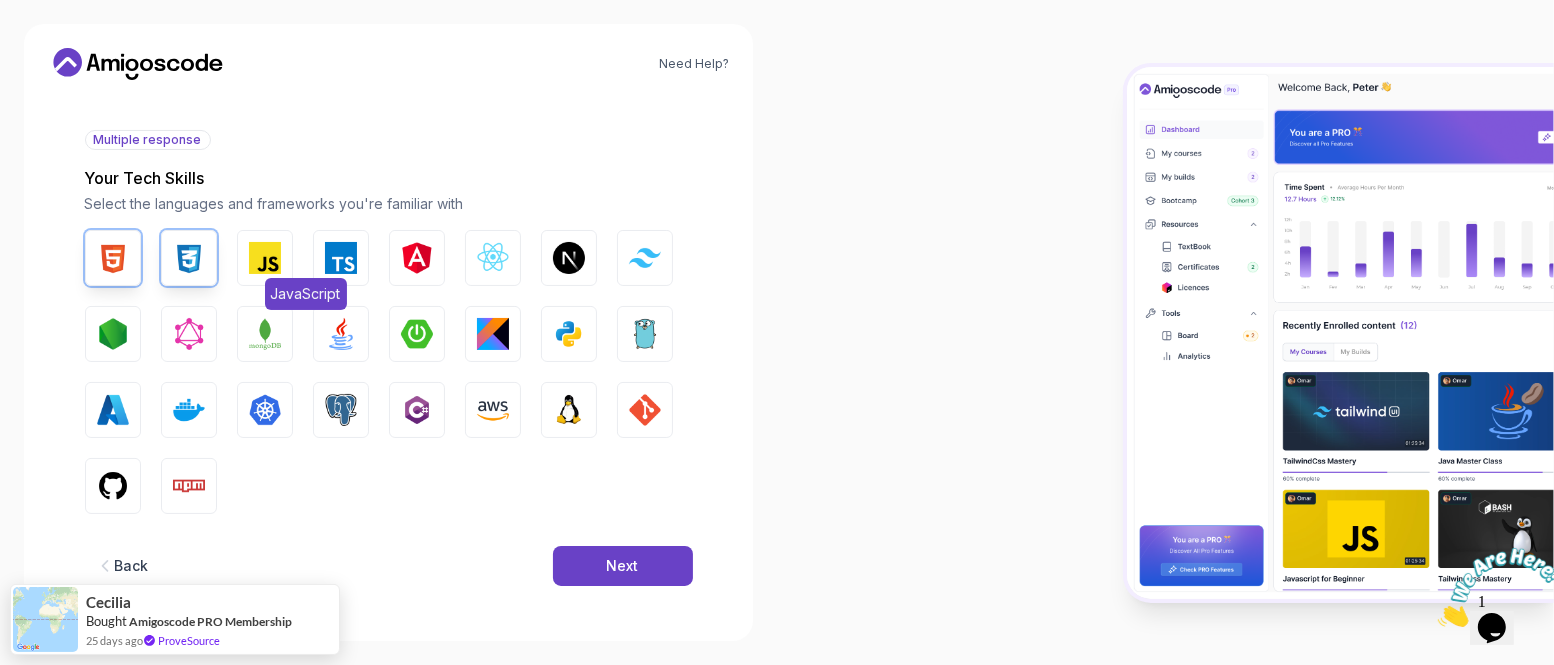 click at bounding box center (265, 258) 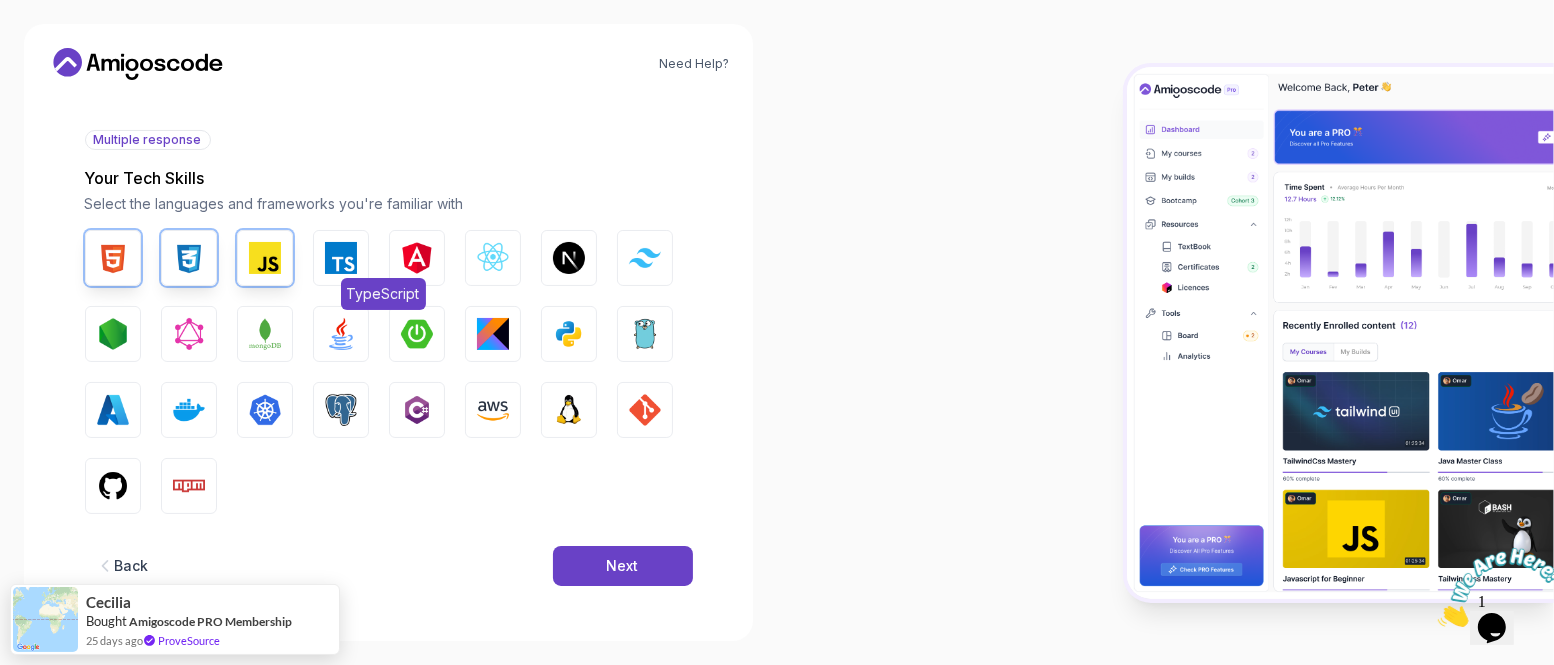 click at bounding box center (341, 258) 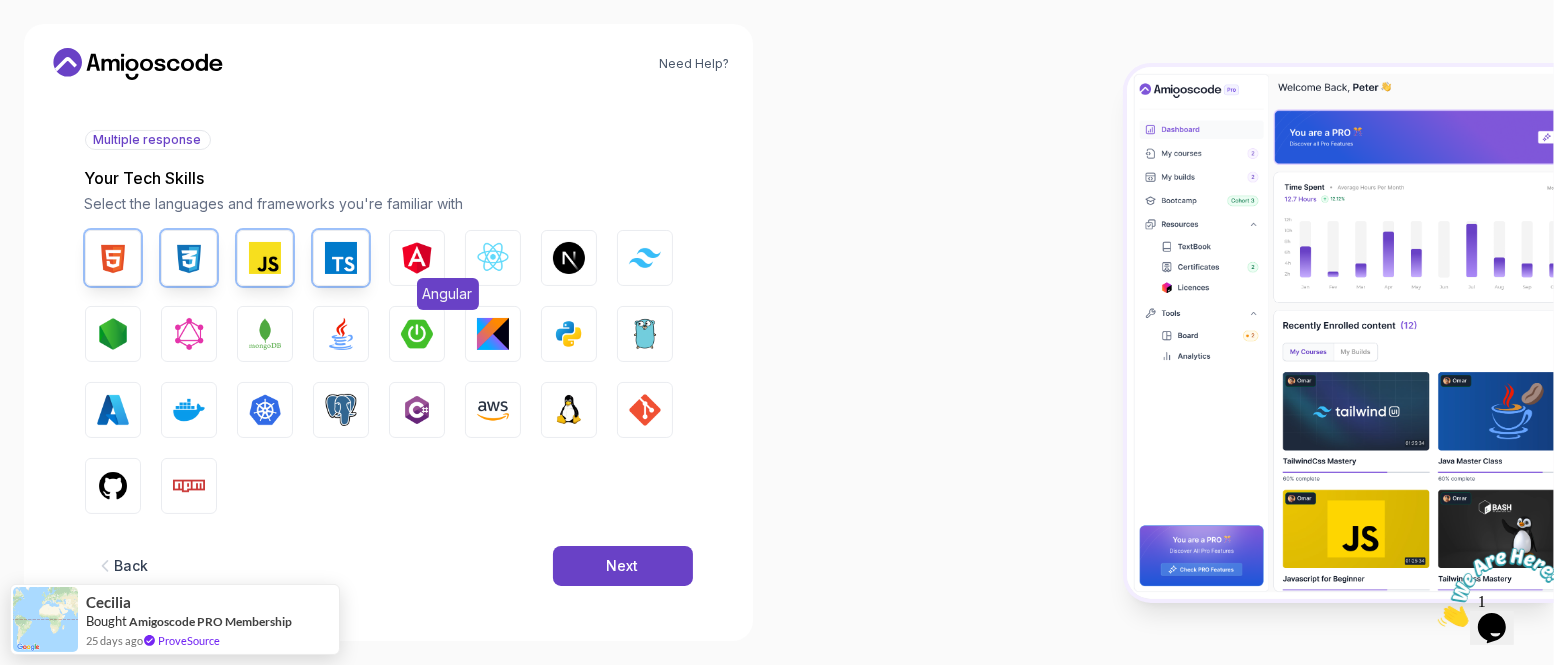 click on "Angular" at bounding box center [417, 258] 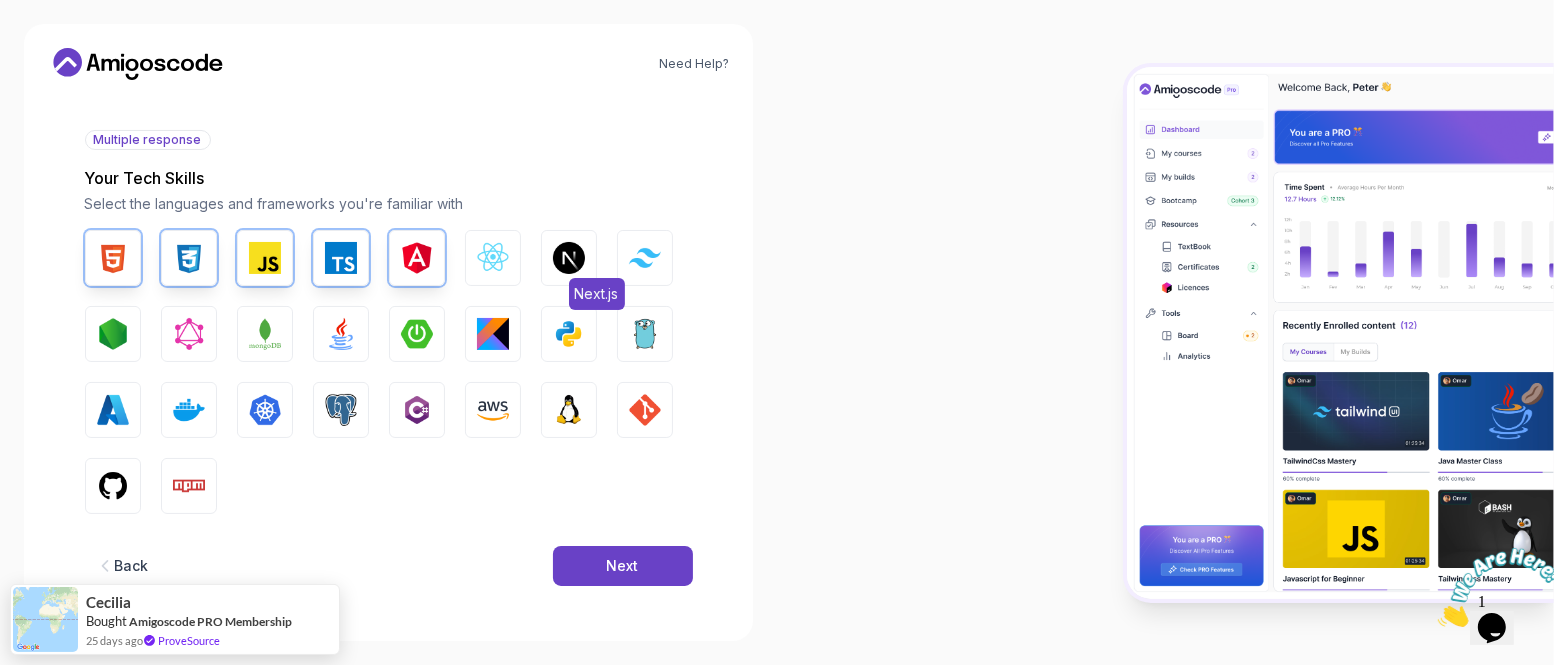 drag, startPoint x: 495, startPoint y: 259, endPoint x: 568, endPoint y: 257, distance: 73.02739 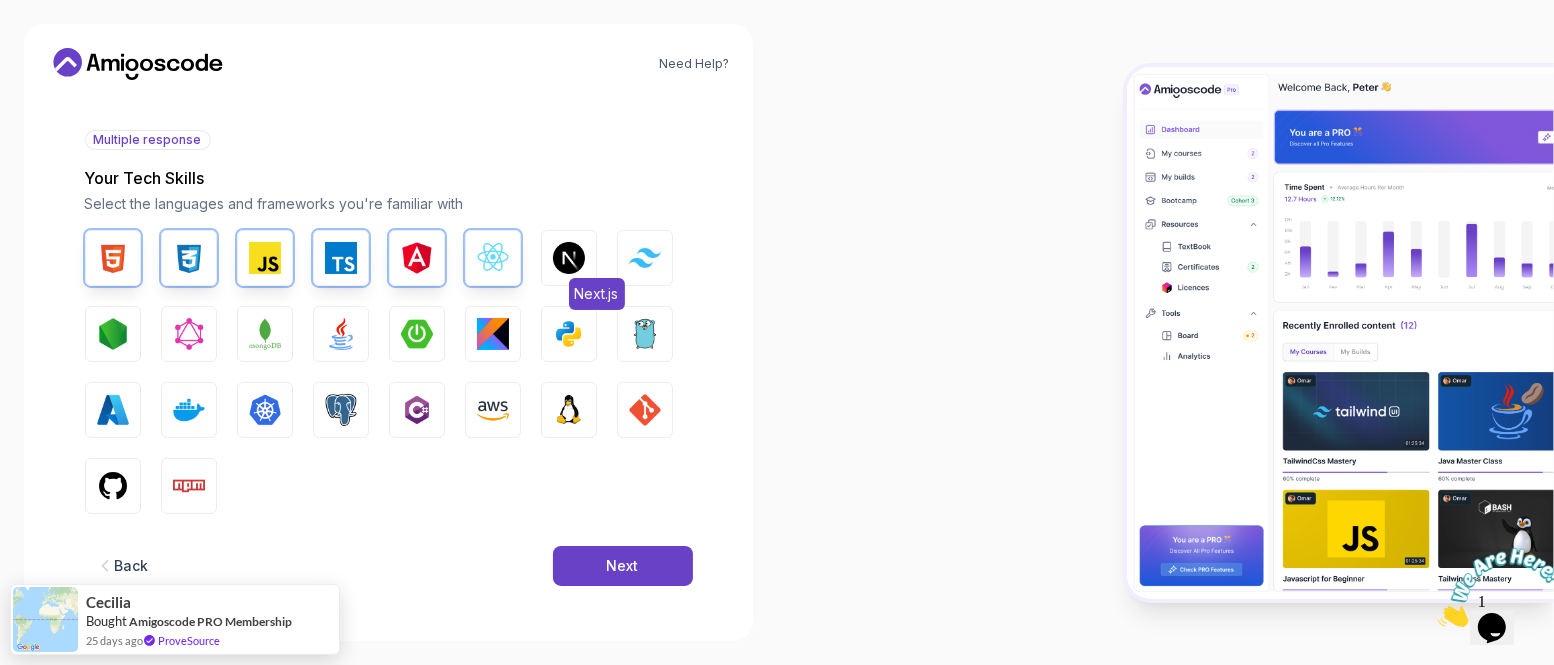 click at bounding box center (569, 258) 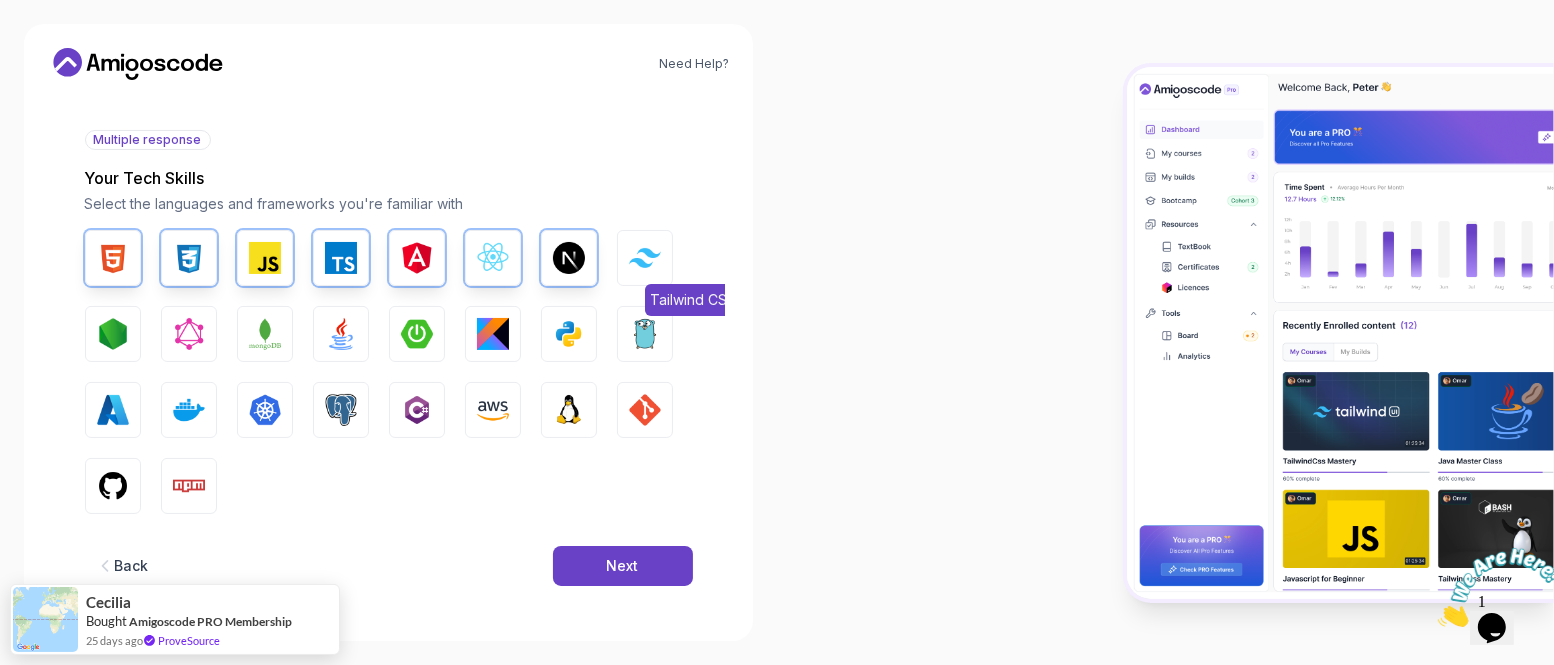 click at bounding box center (645, 257) 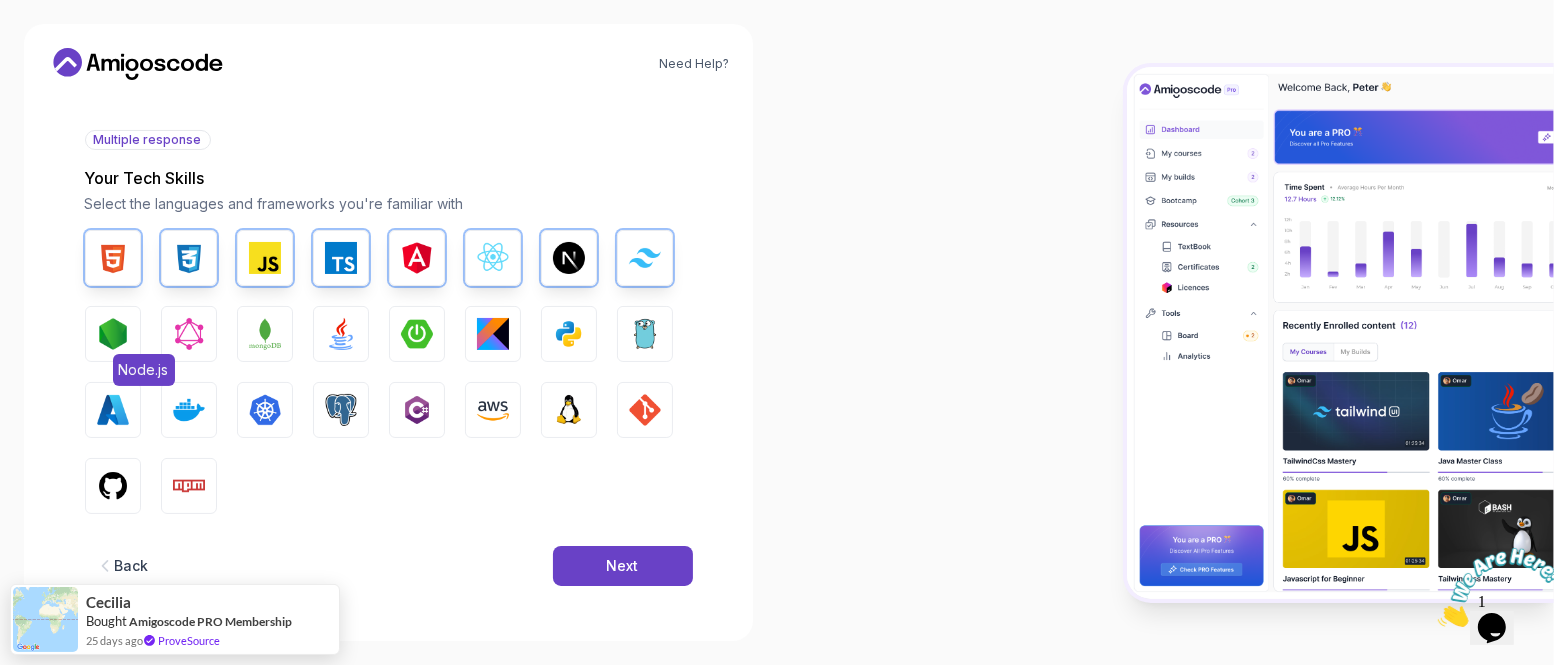 drag, startPoint x: 107, startPoint y: 325, endPoint x: 130, endPoint y: 323, distance: 23.086792 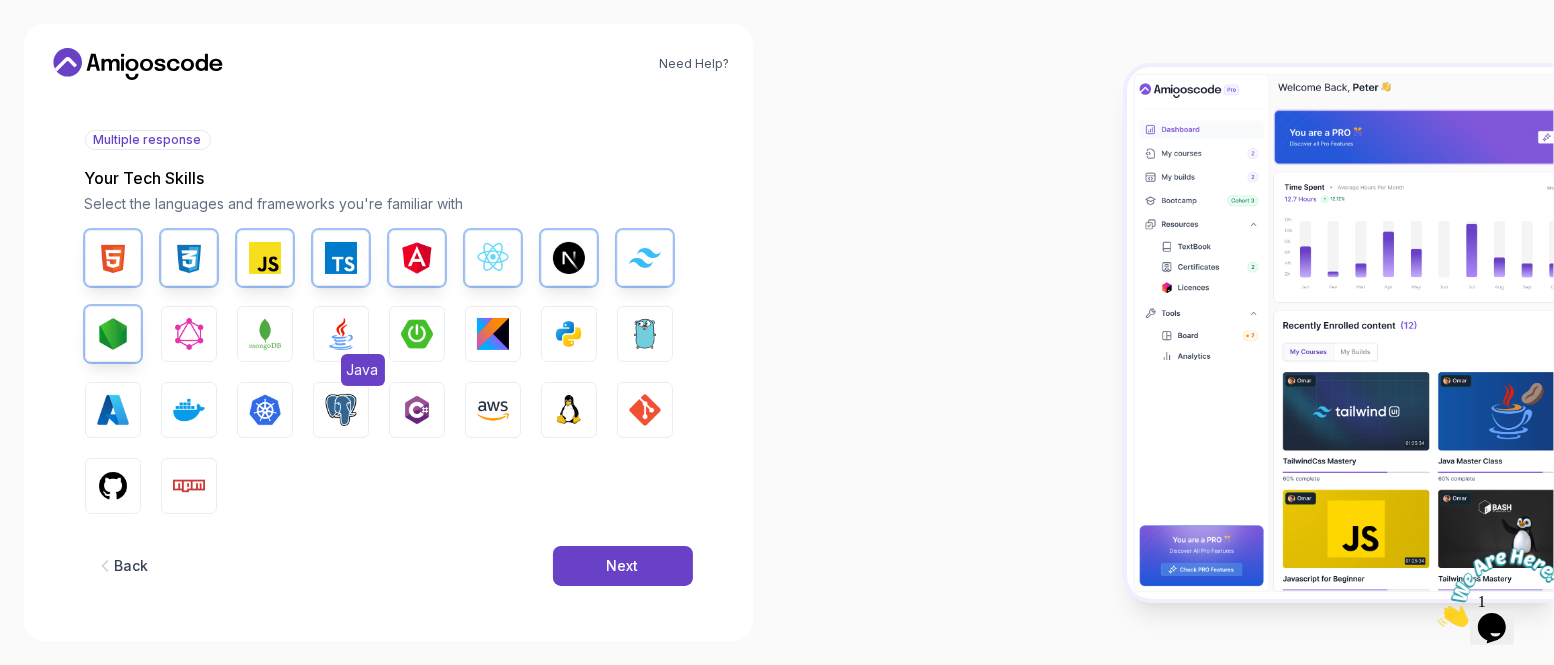 drag, startPoint x: 263, startPoint y: 318, endPoint x: 313, endPoint y: 330, distance: 51.41984 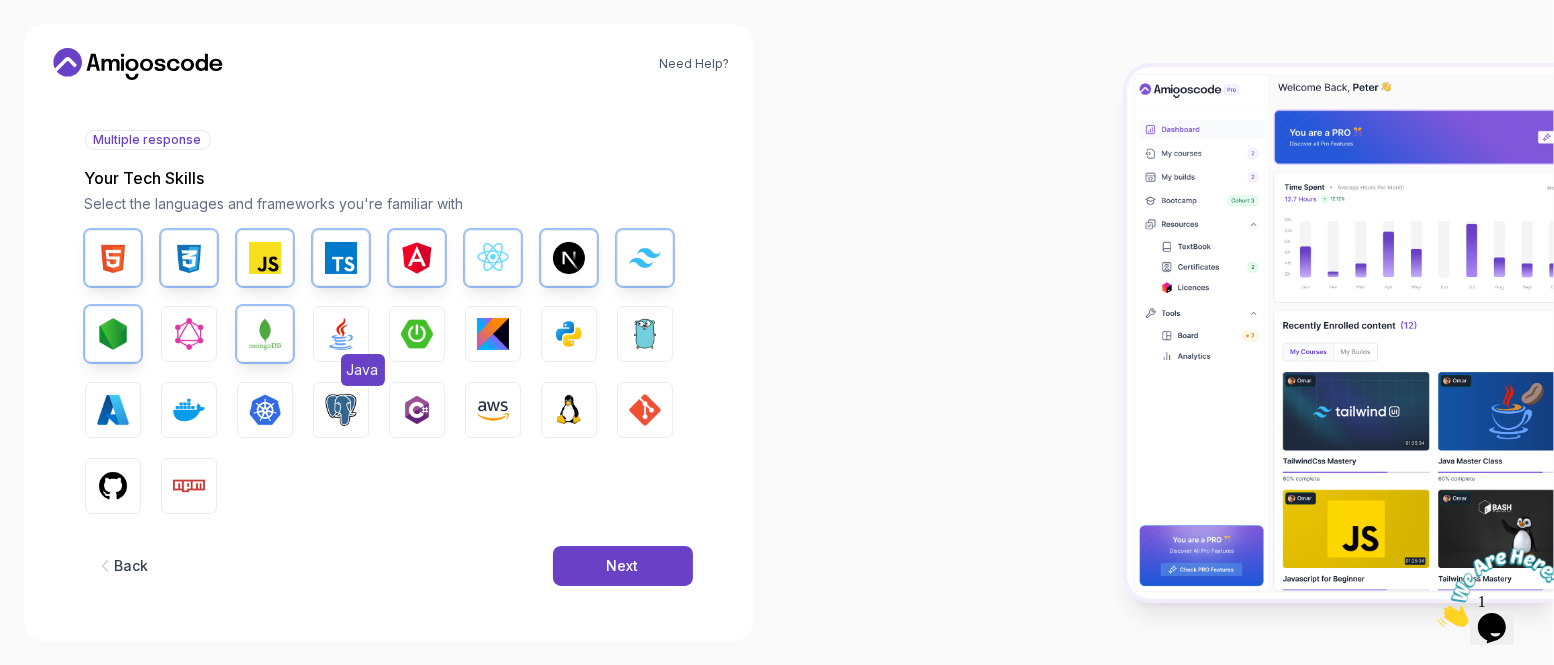 click at bounding box center (341, 334) 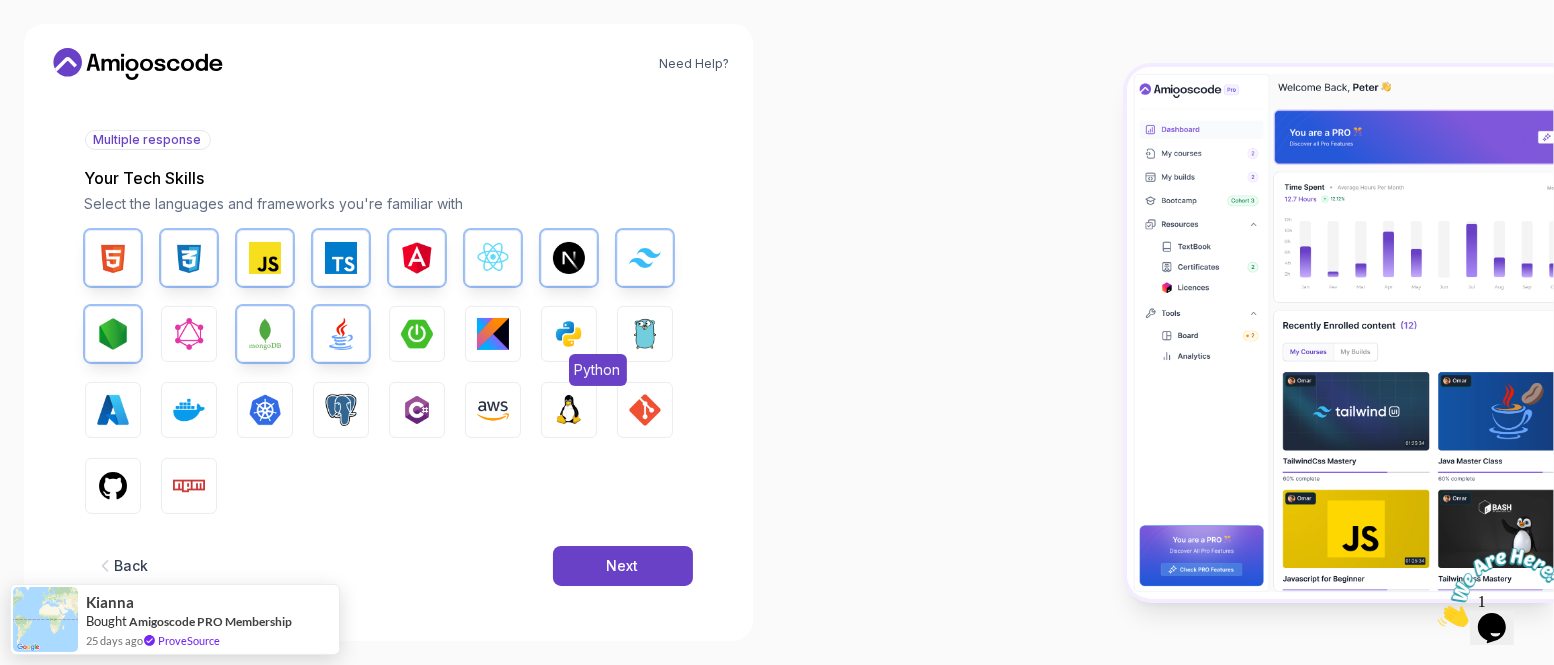 click at bounding box center (569, 334) 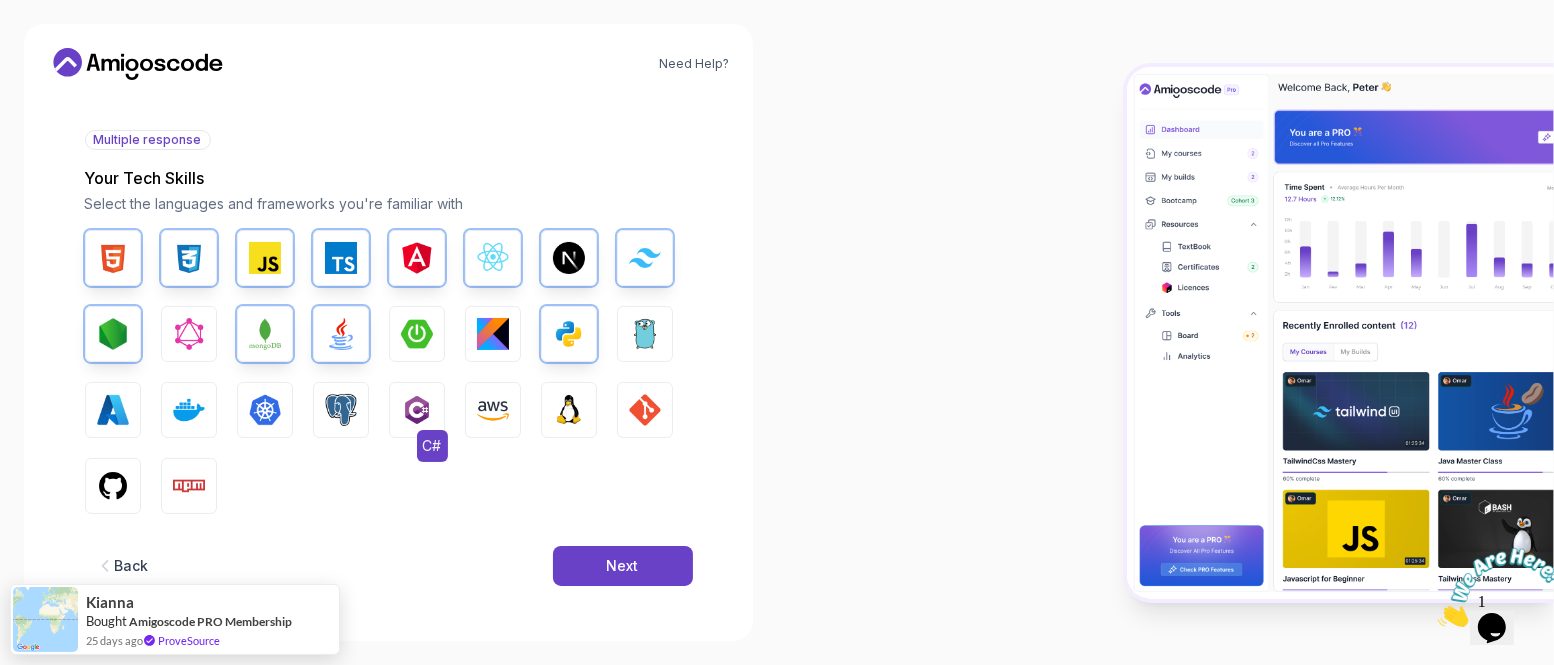 click at bounding box center (417, 410) 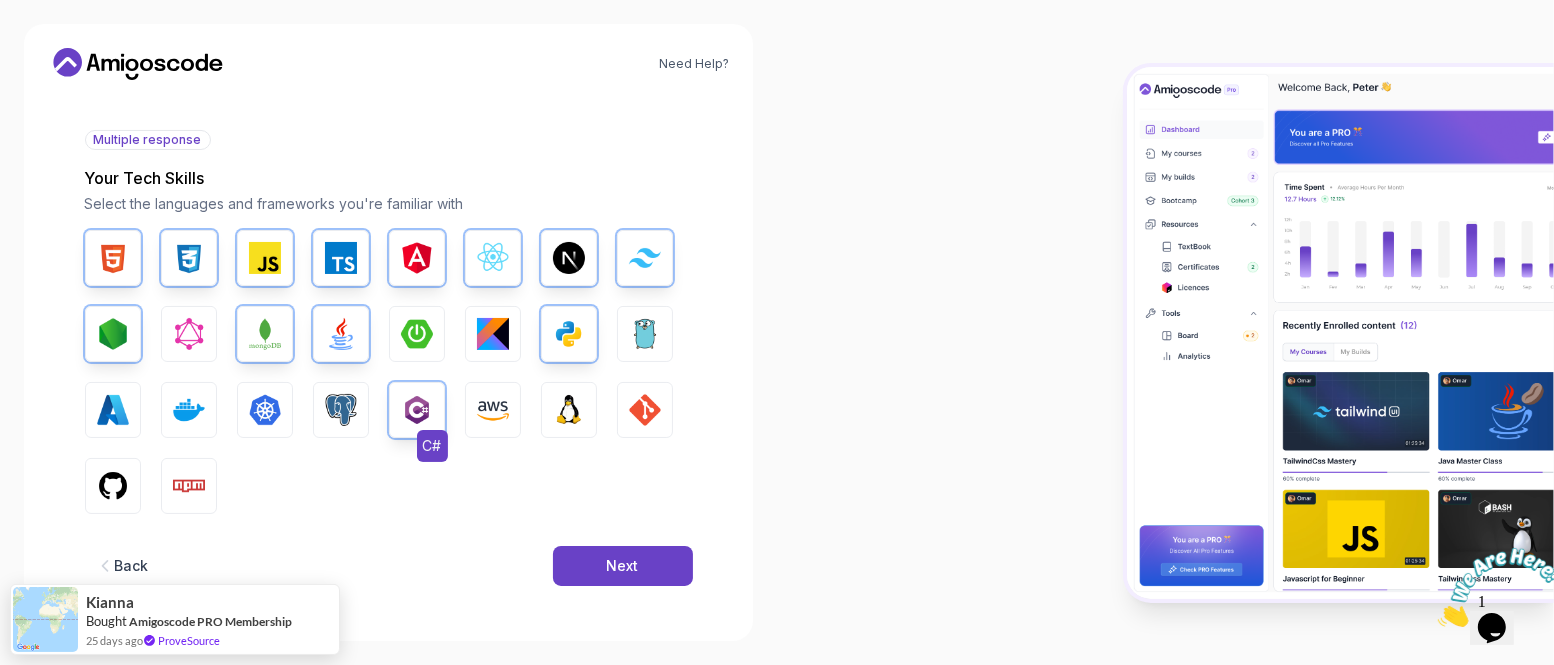 click at bounding box center [417, 410] 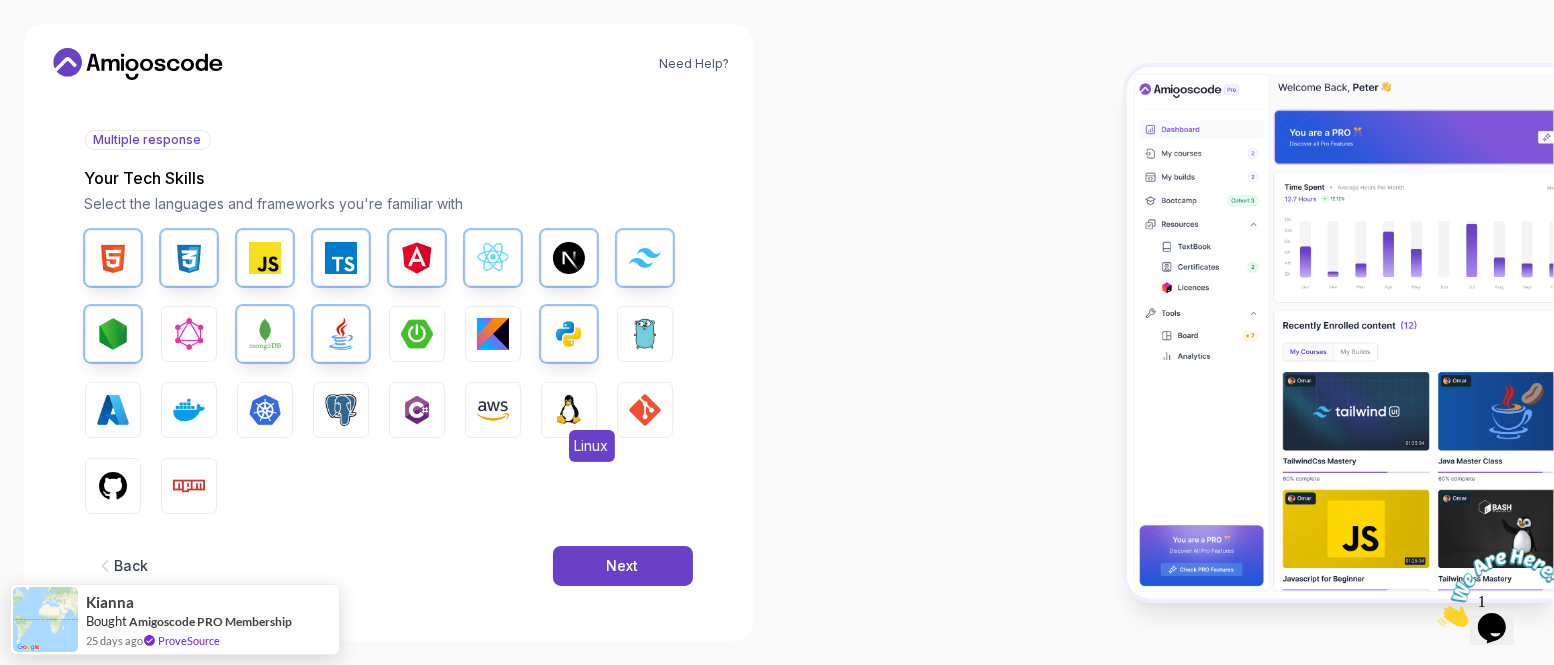 click at bounding box center (569, 410) 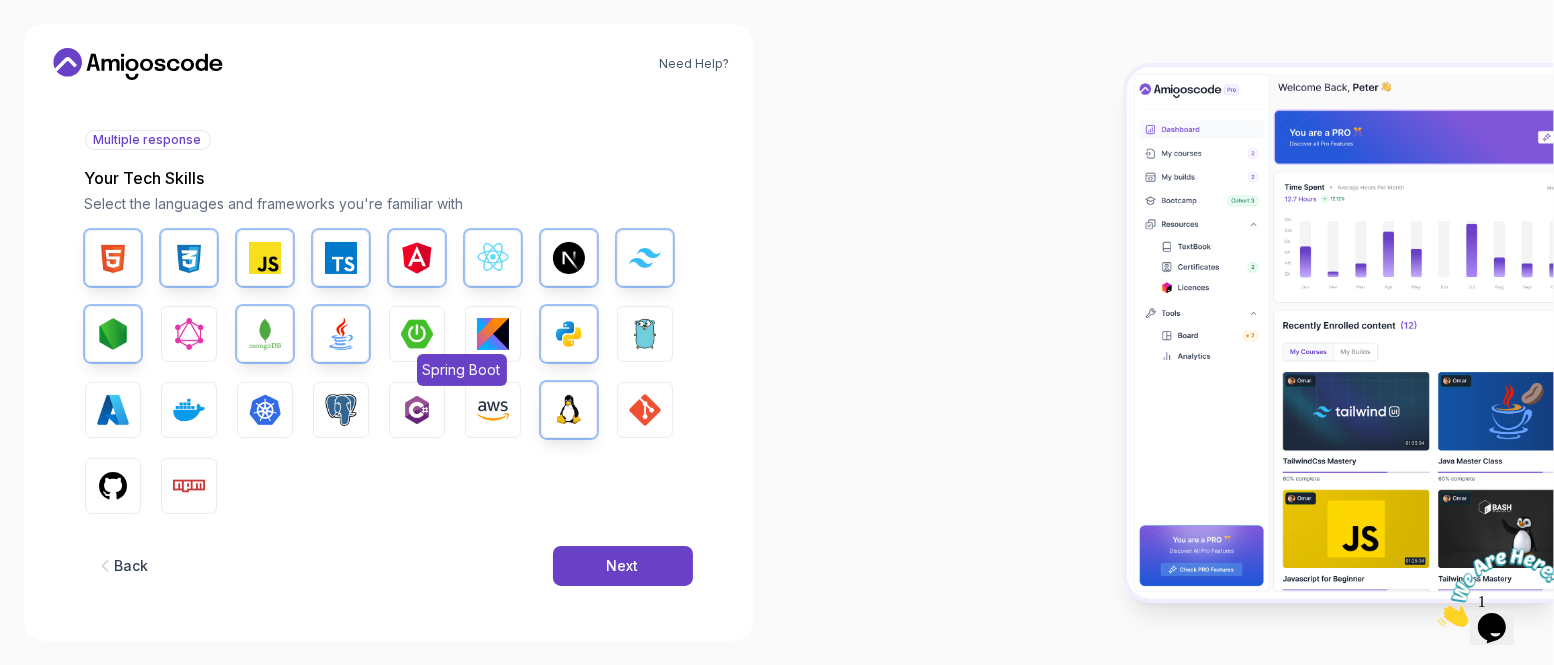 click at bounding box center (417, 334) 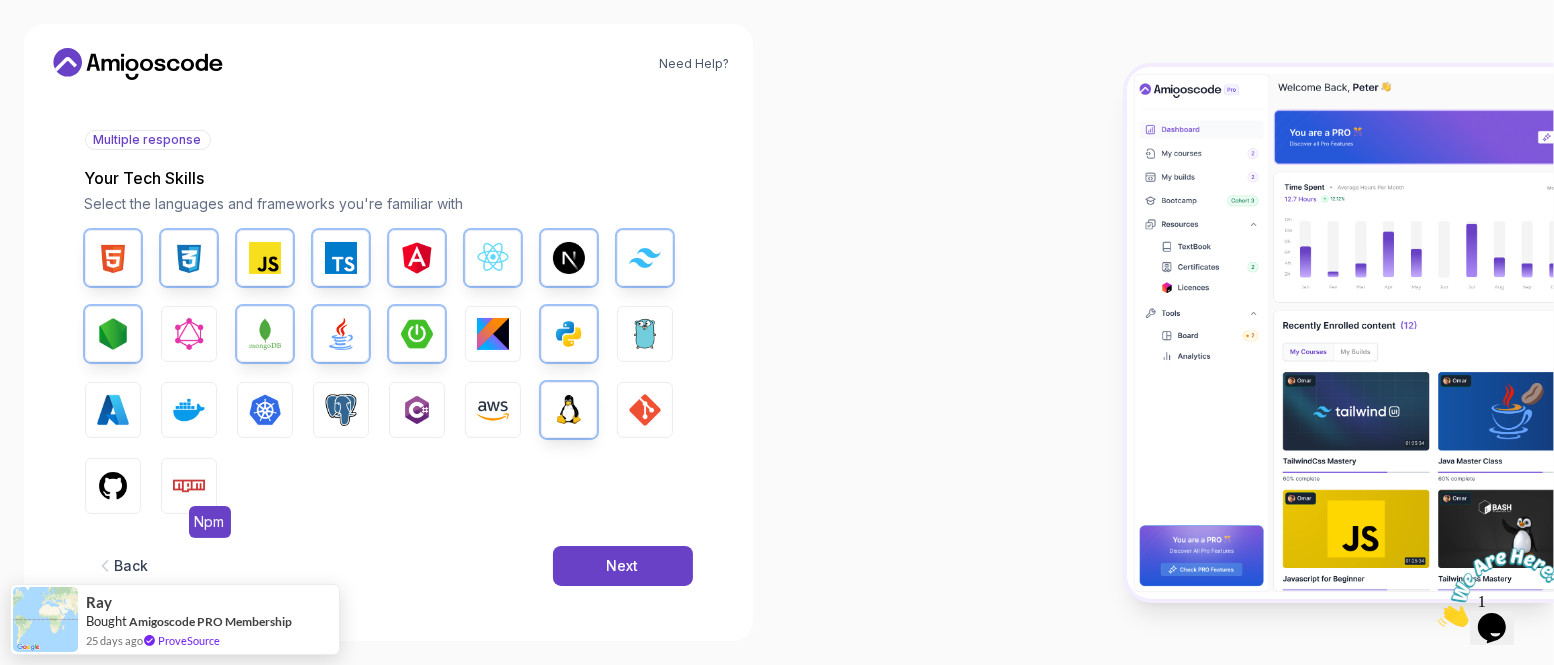 click at bounding box center [189, 486] 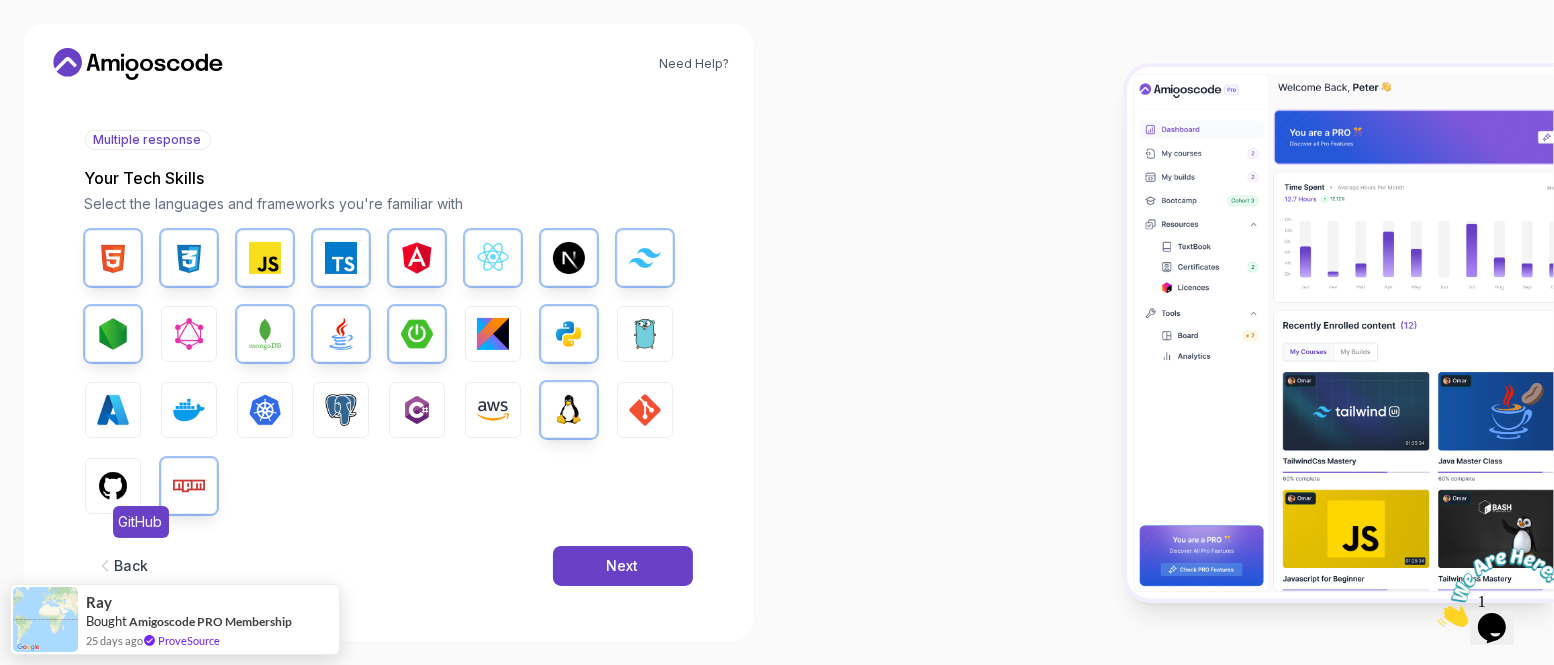 click on "GitHub" at bounding box center [113, 486] 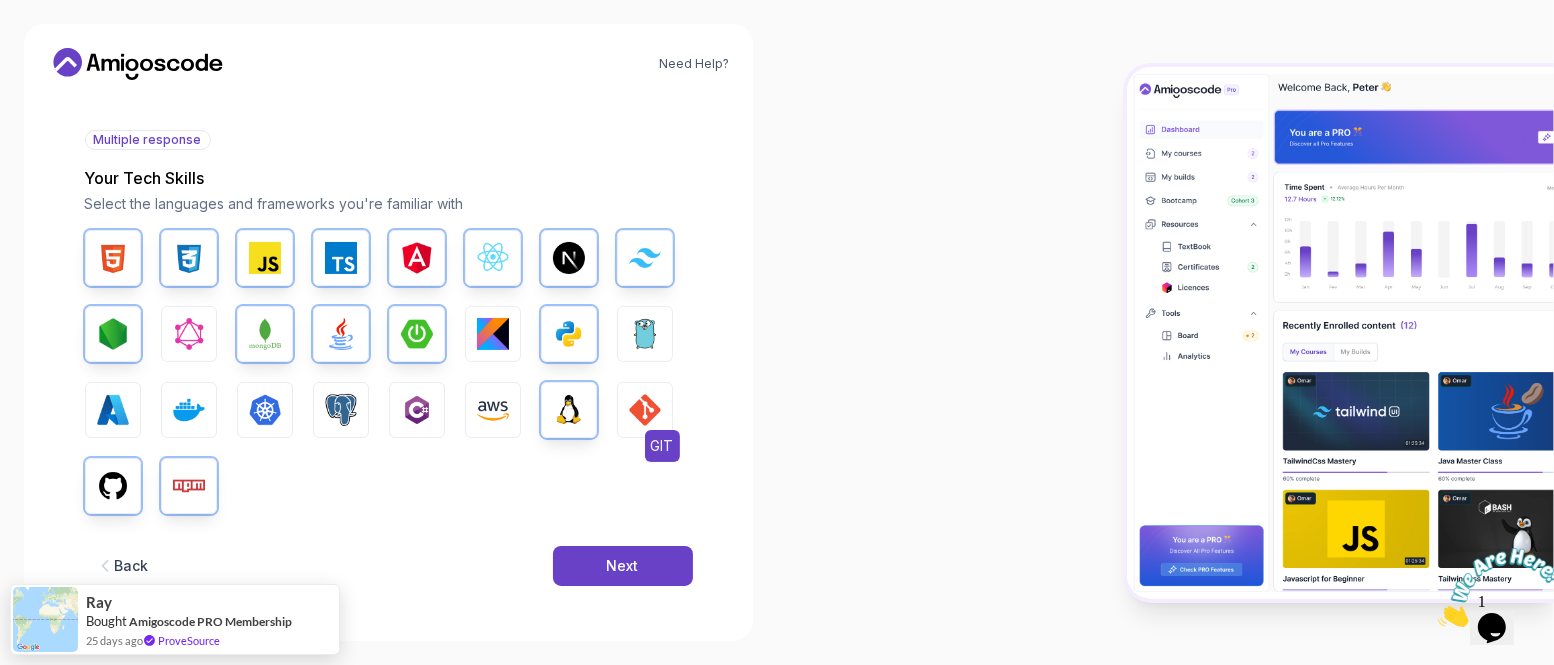 click at bounding box center [645, 410] 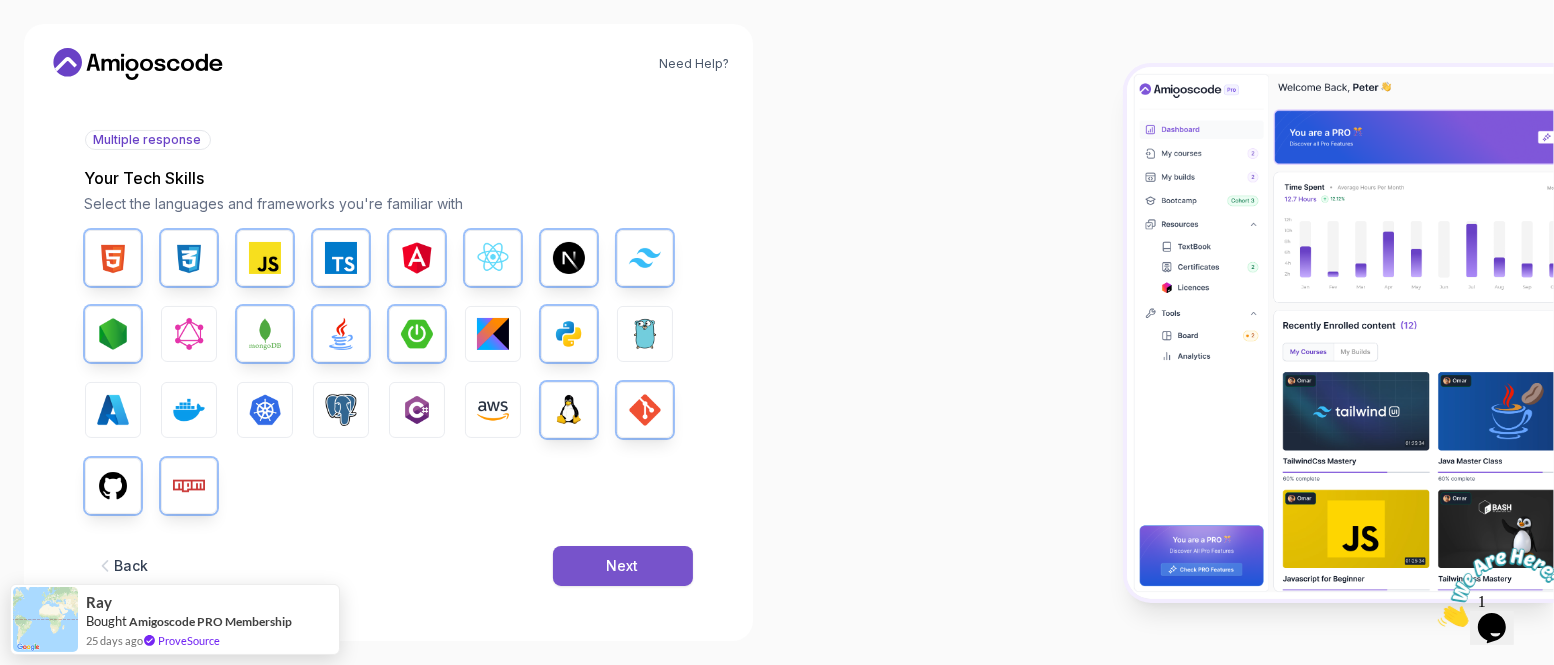 click on "Next" at bounding box center [623, 566] 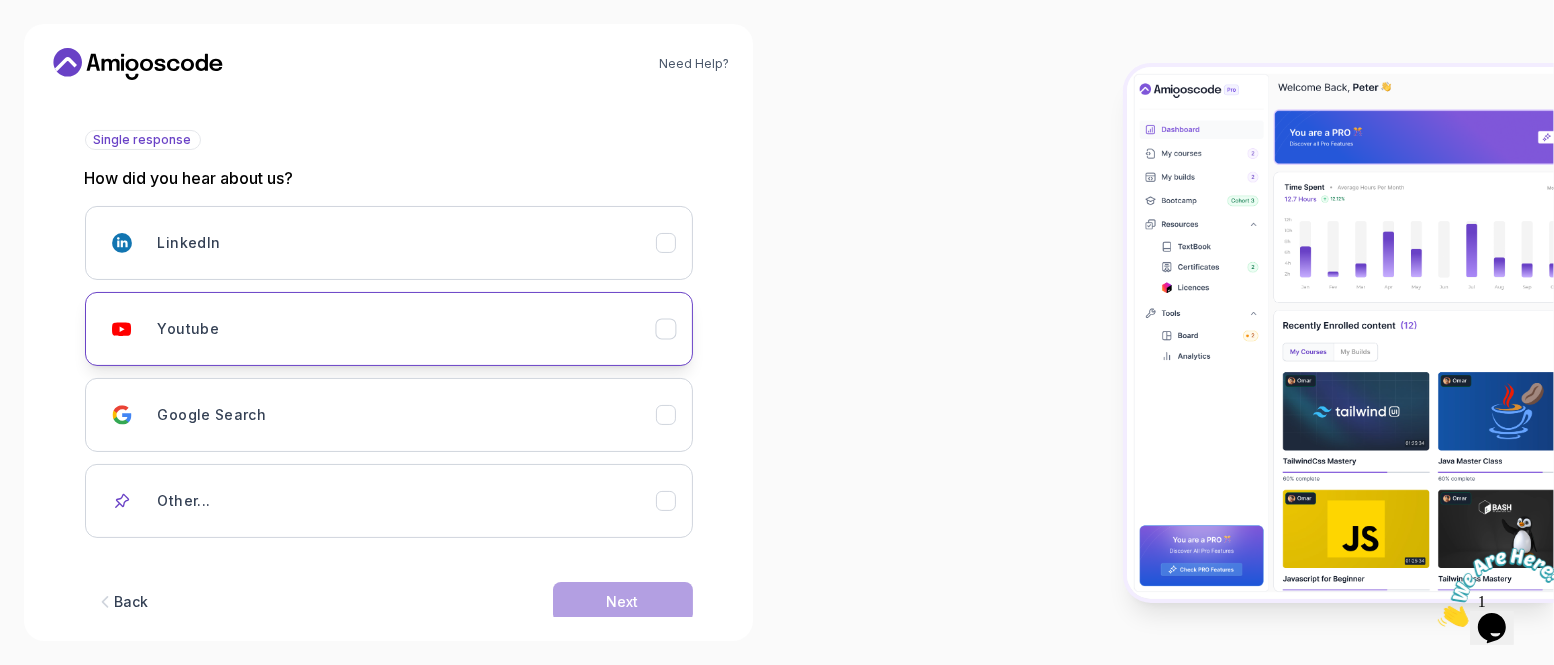 click on "Youtube" at bounding box center (407, 329) 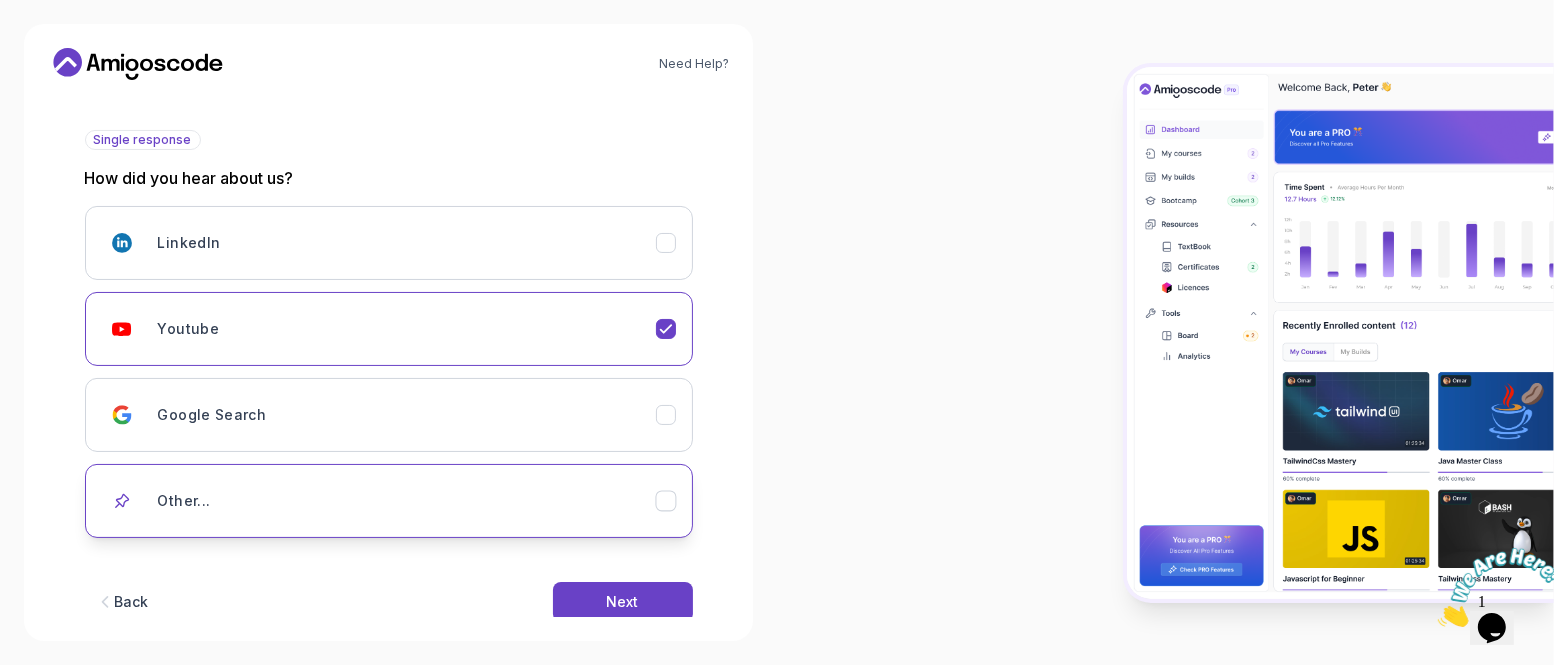 scroll, scrollTop: 241, scrollLeft: 0, axis: vertical 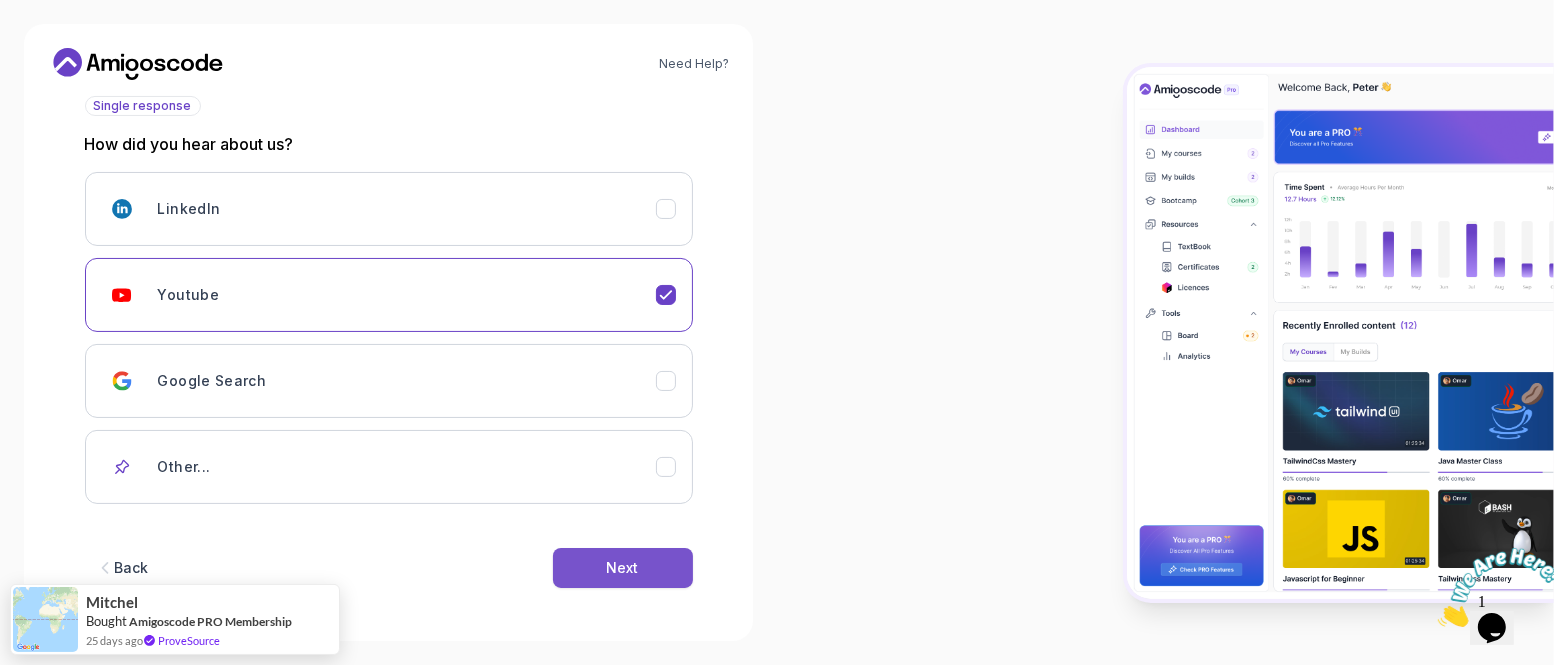 click on "Next" at bounding box center (623, 568) 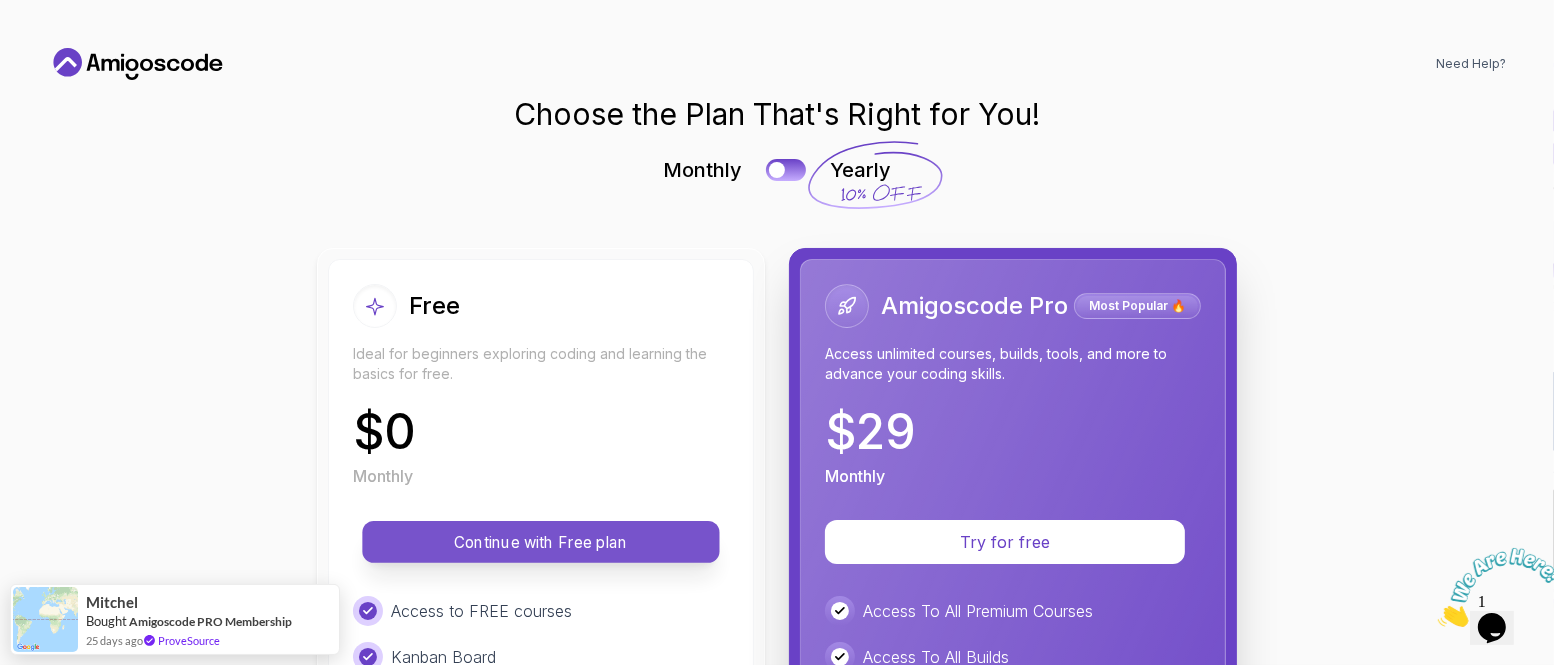 scroll, scrollTop: 0, scrollLeft: 0, axis: both 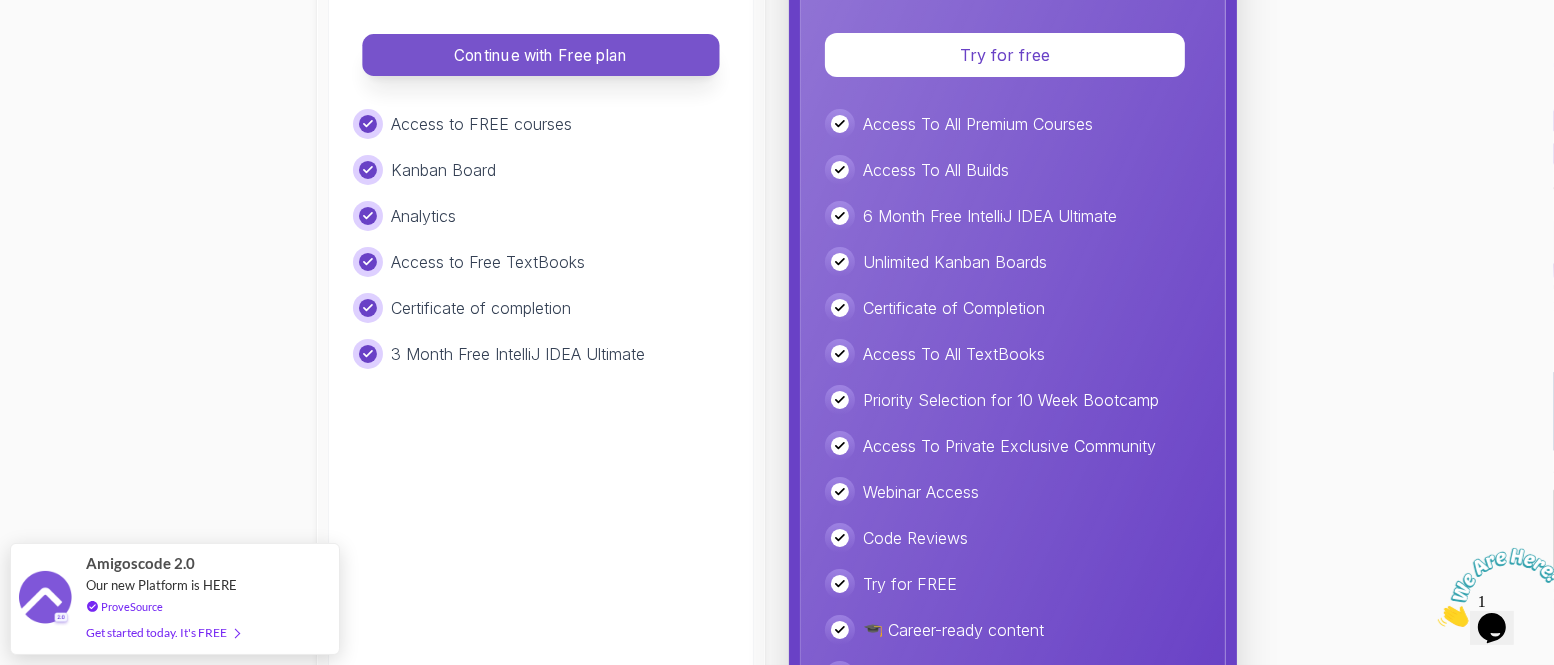 click on "Continue with Free plan" at bounding box center [541, 55] 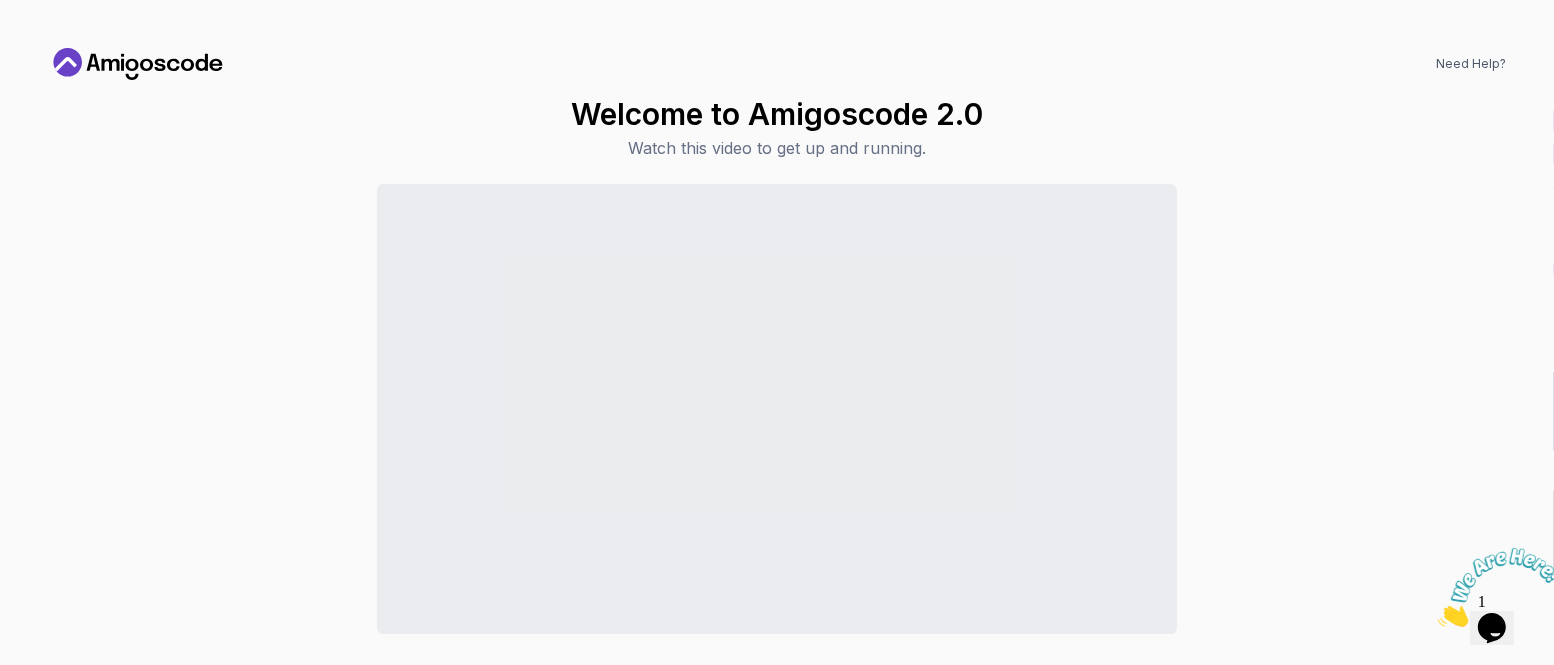 click 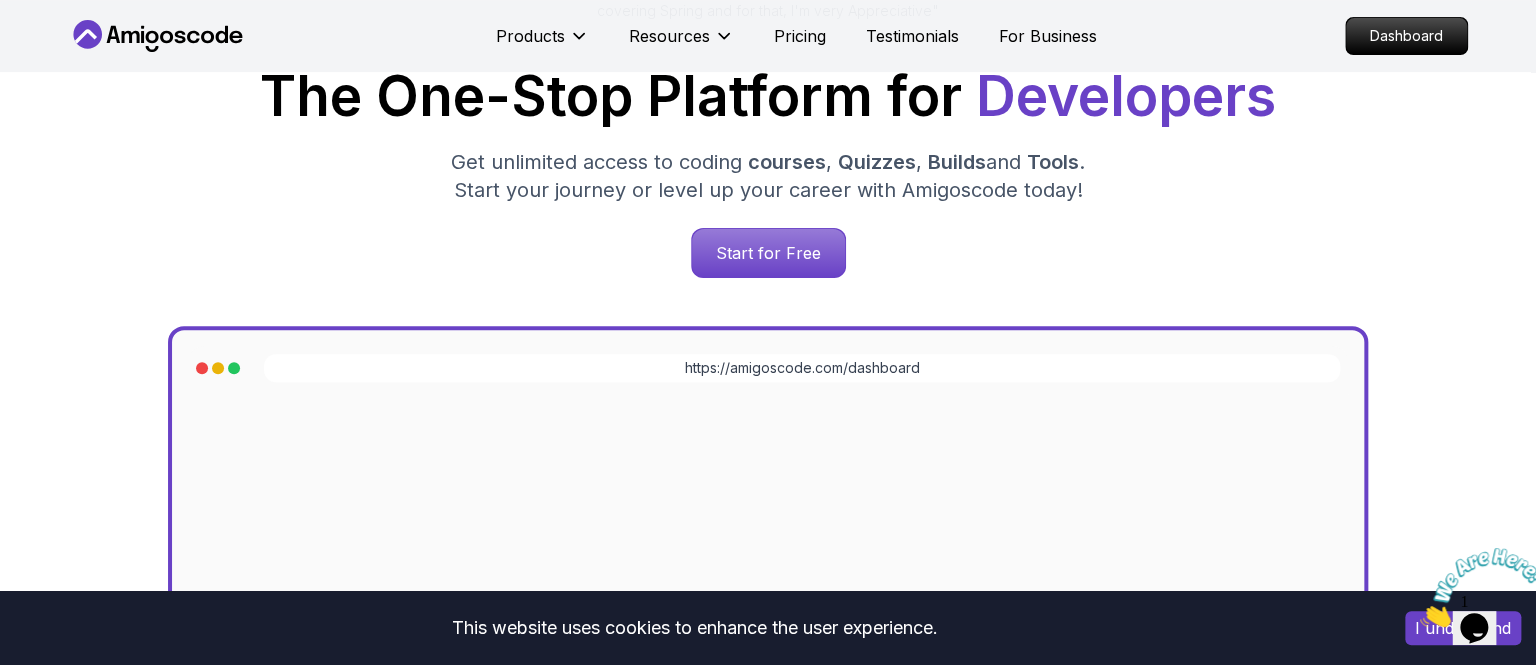 scroll, scrollTop: 325, scrollLeft: 0, axis: vertical 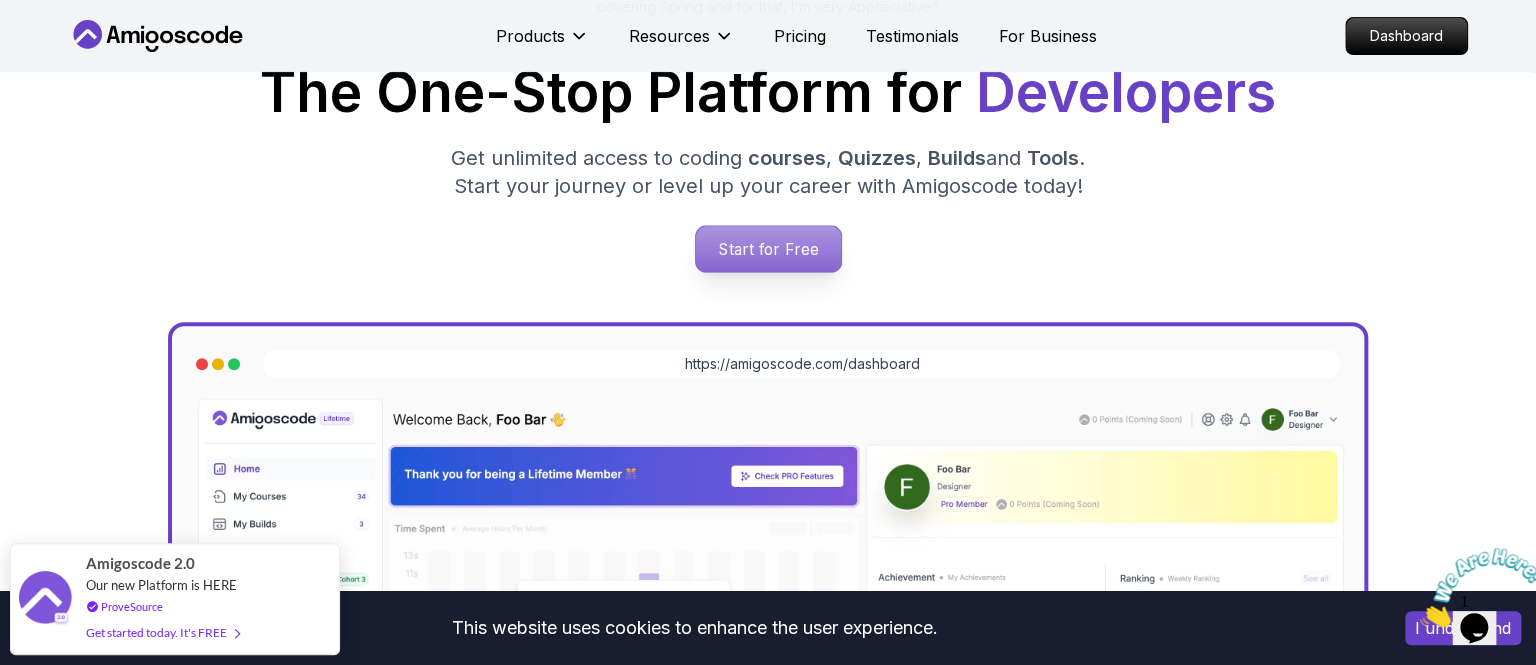 click on "Start for Free" at bounding box center [767, 249] 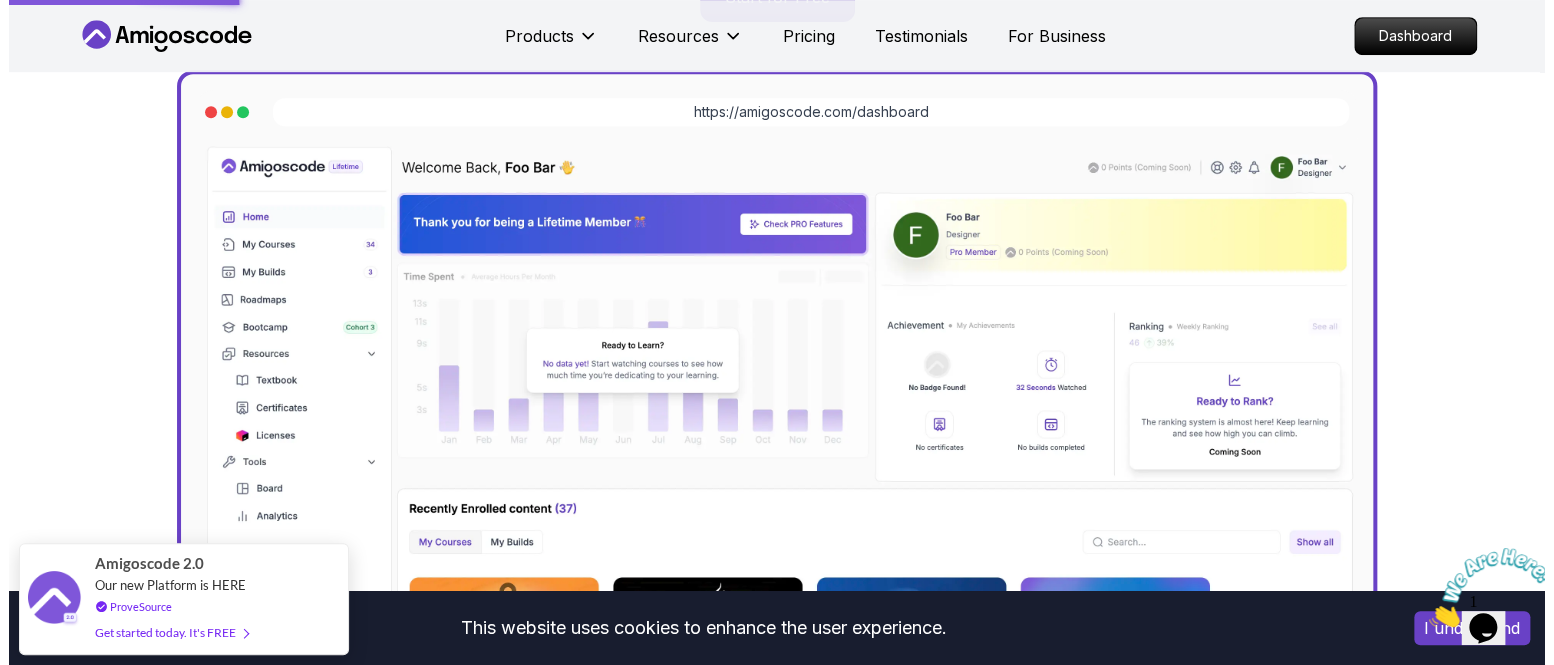 scroll, scrollTop: 0, scrollLeft: 0, axis: both 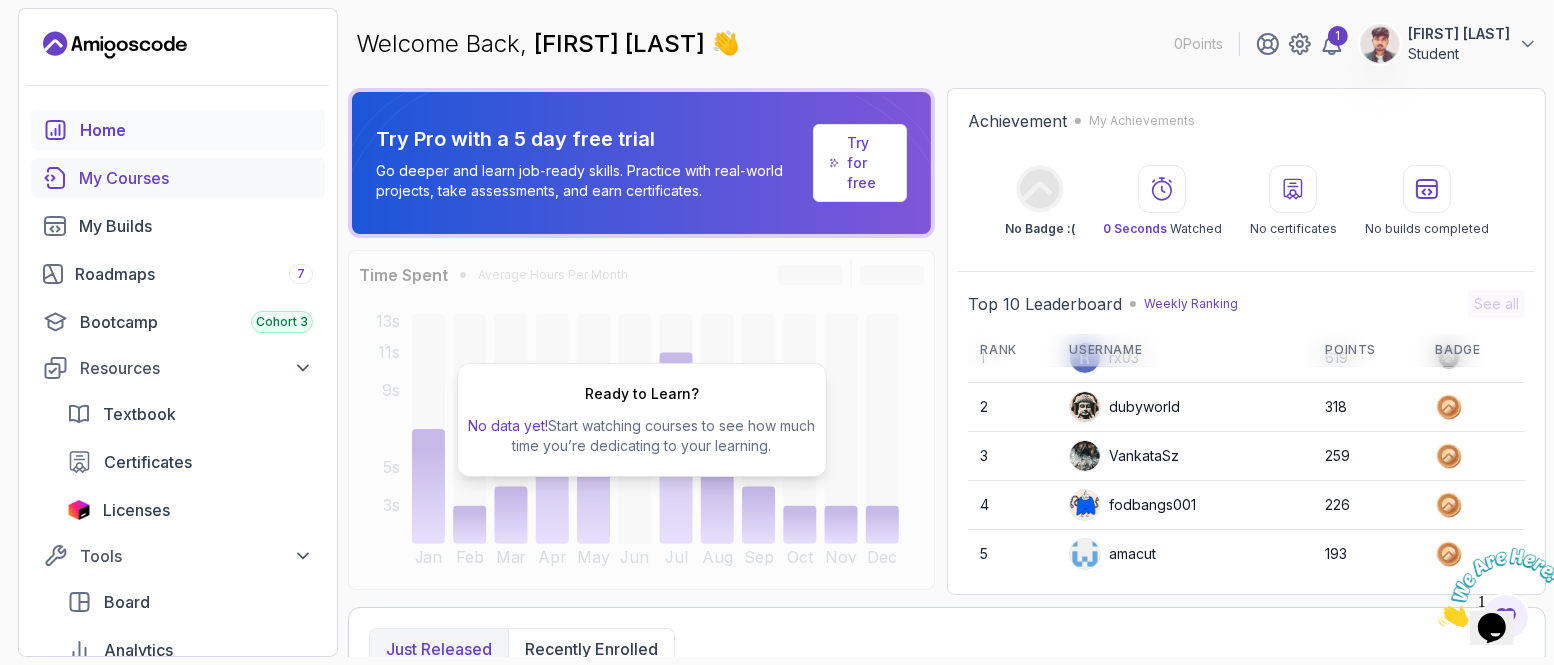 click on "My Courses" at bounding box center (196, 178) 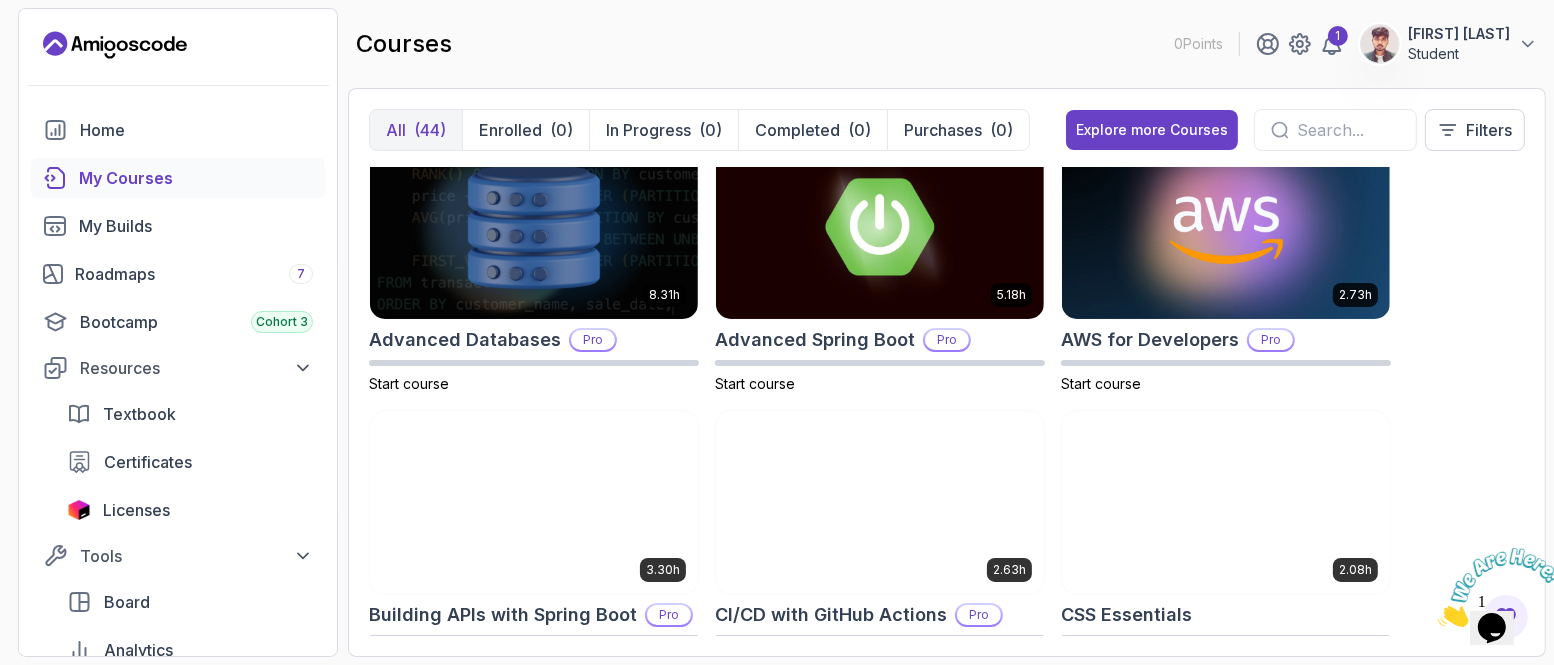 scroll, scrollTop: 0, scrollLeft: 0, axis: both 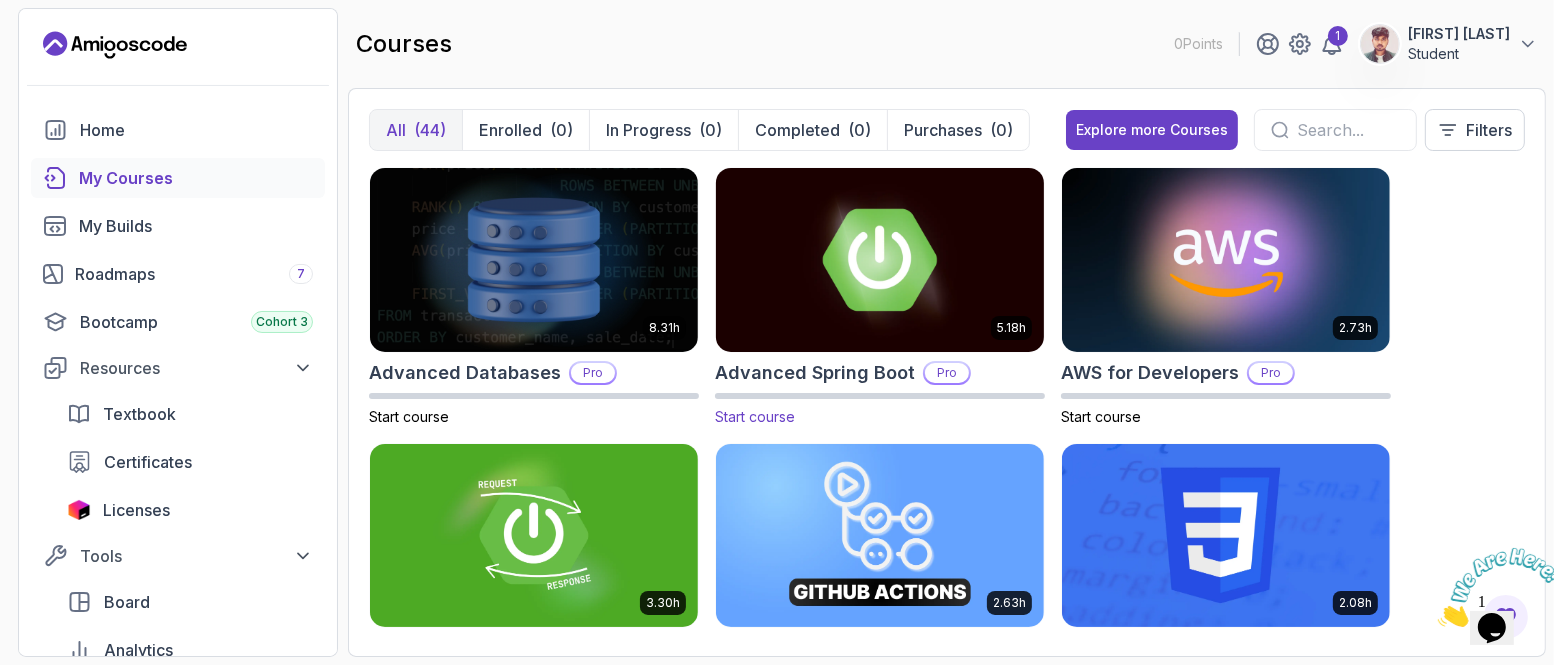 click at bounding box center (880, 259) 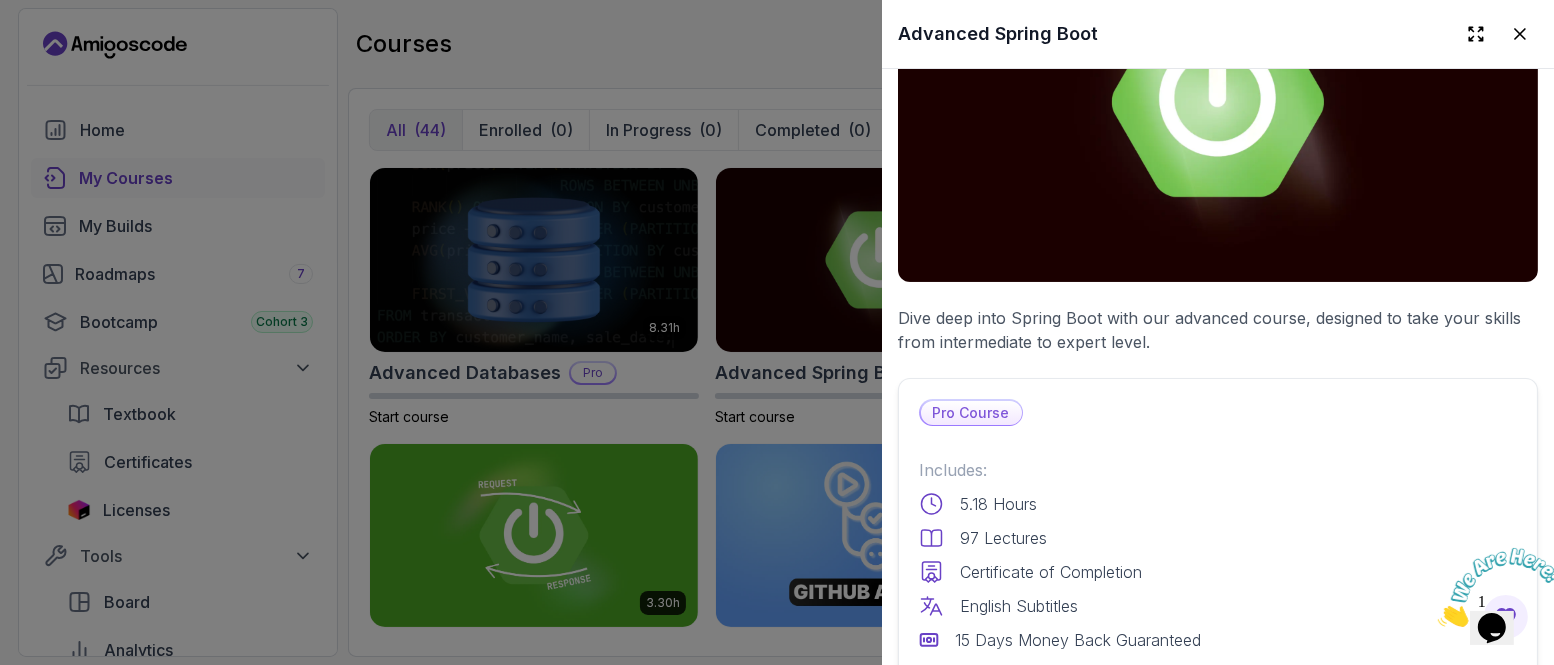 scroll, scrollTop: 0, scrollLeft: 0, axis: both 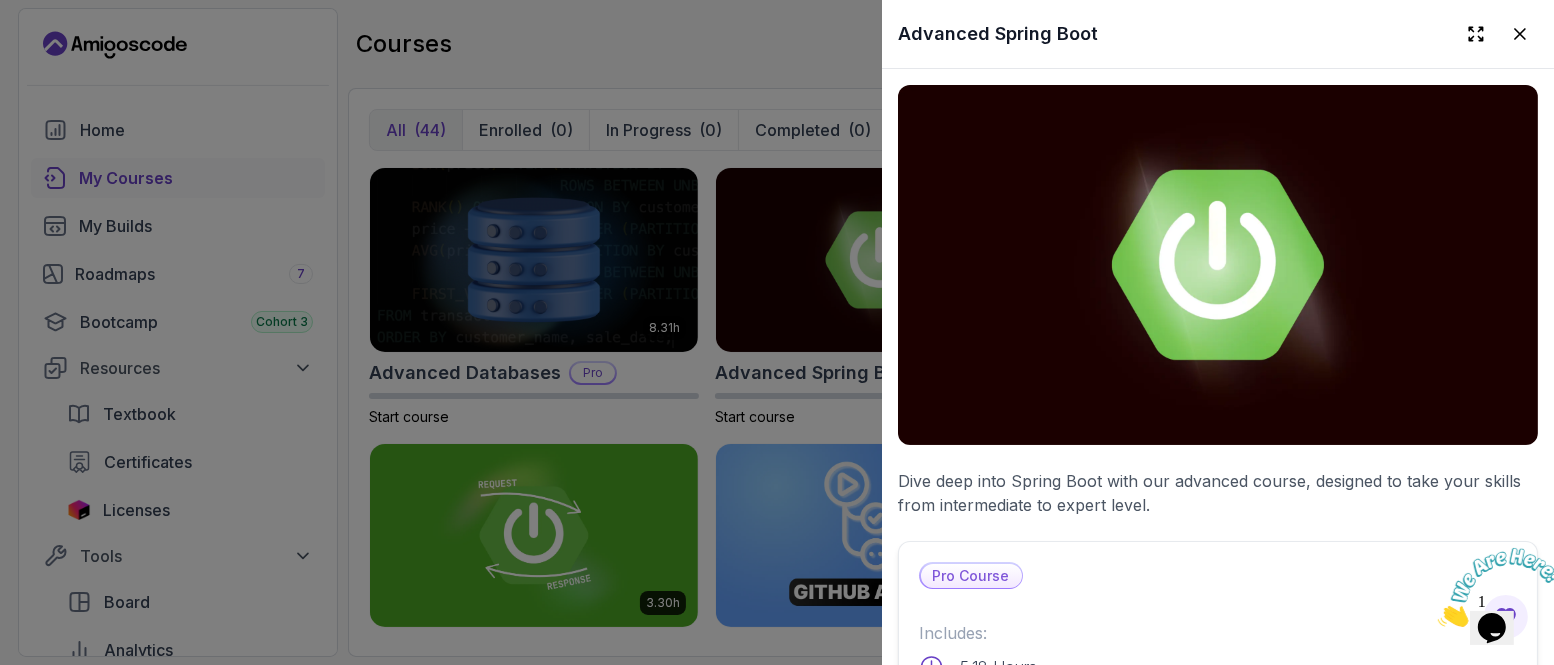 click 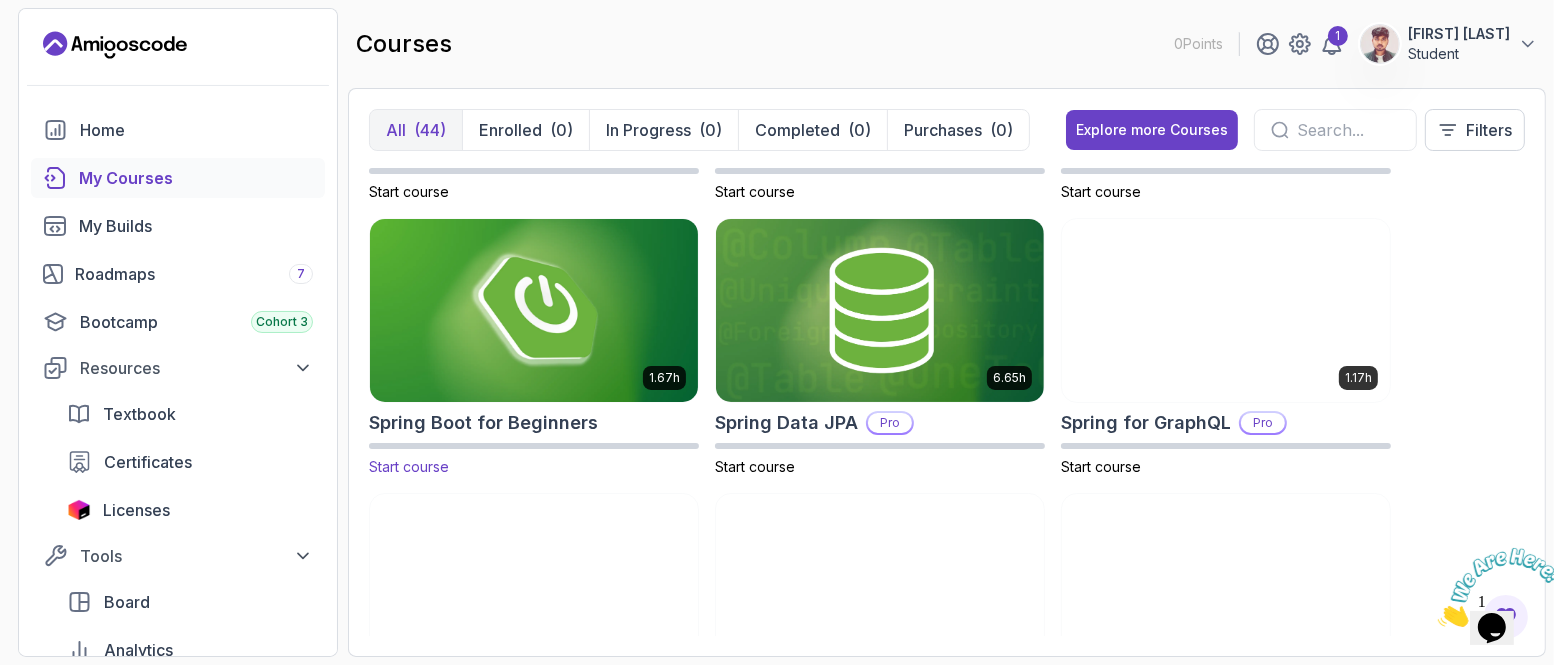 scroll, scrollTop: 3256, scrollLeft: 0, axis: vertical 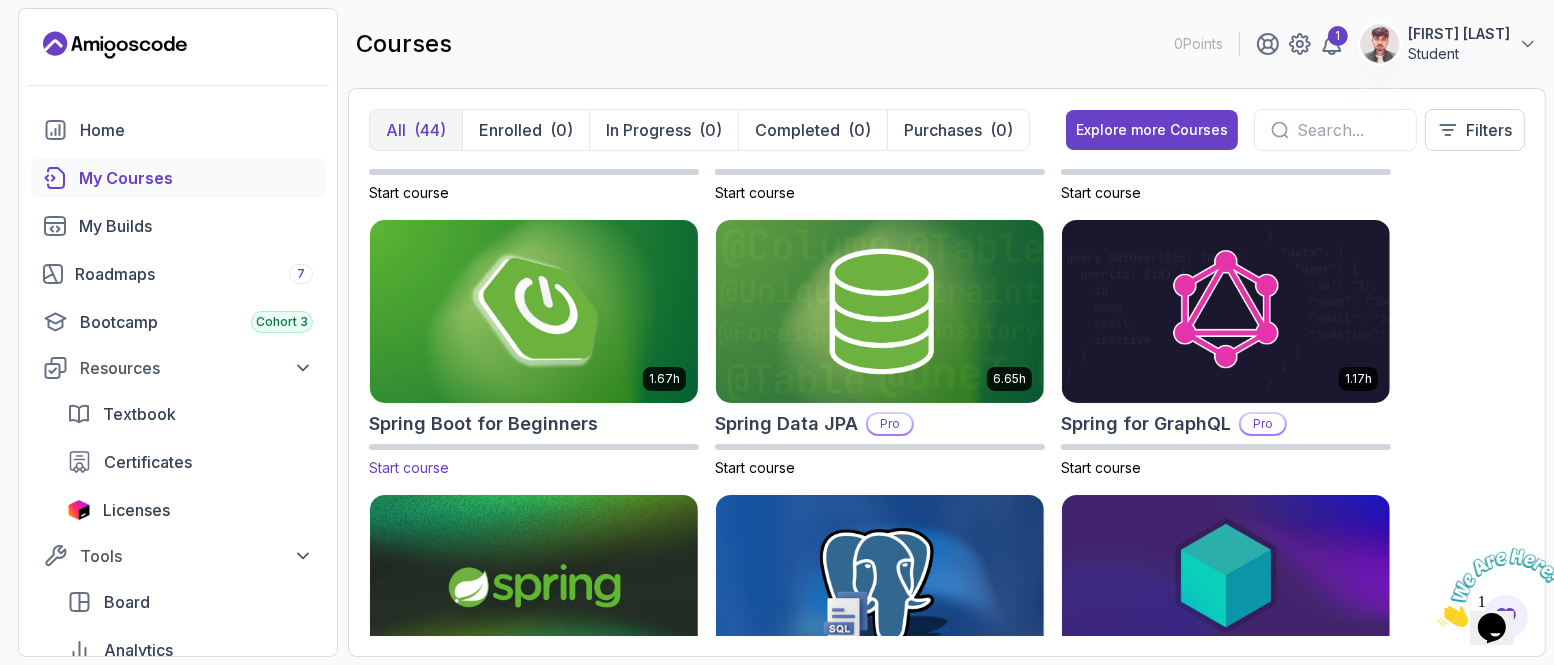 click at bounding box center [534, 311] 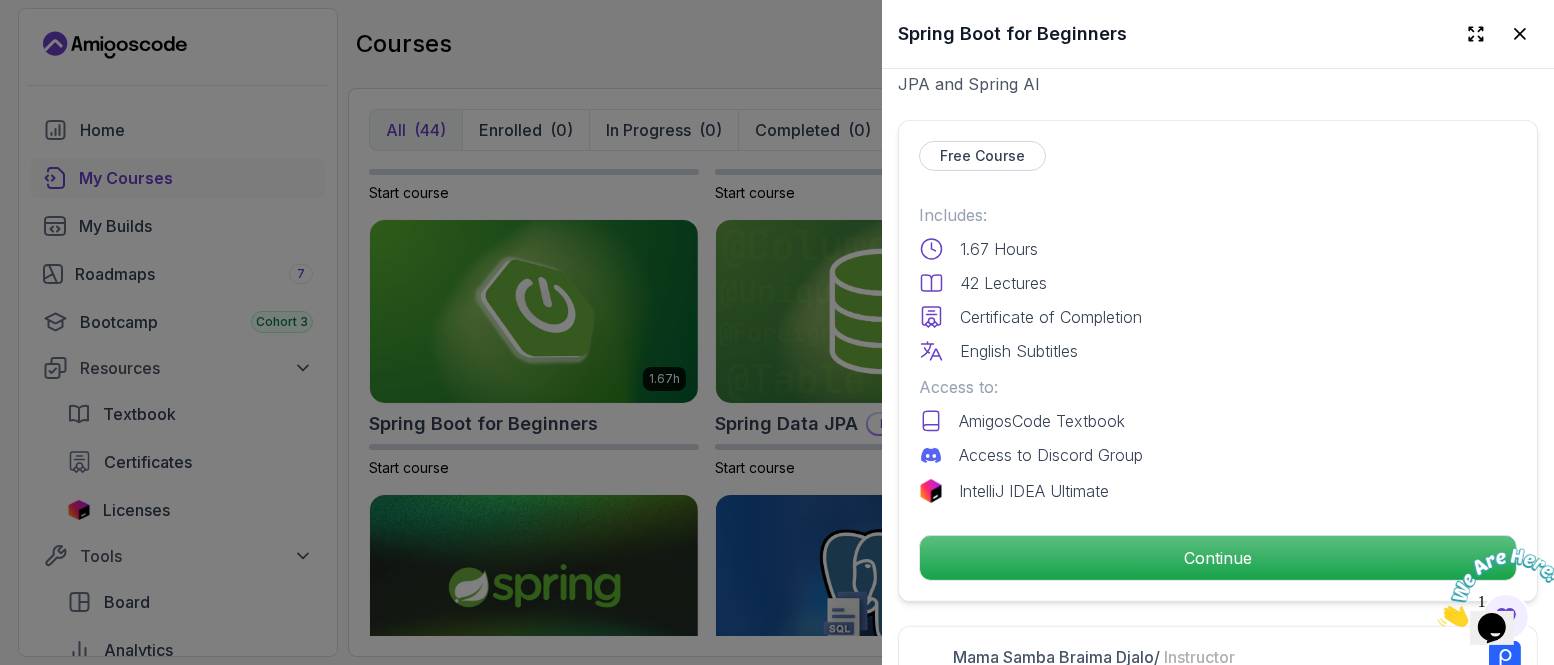 scroll, scrollTop: 520, scrollLeft: 0, axis: vertical 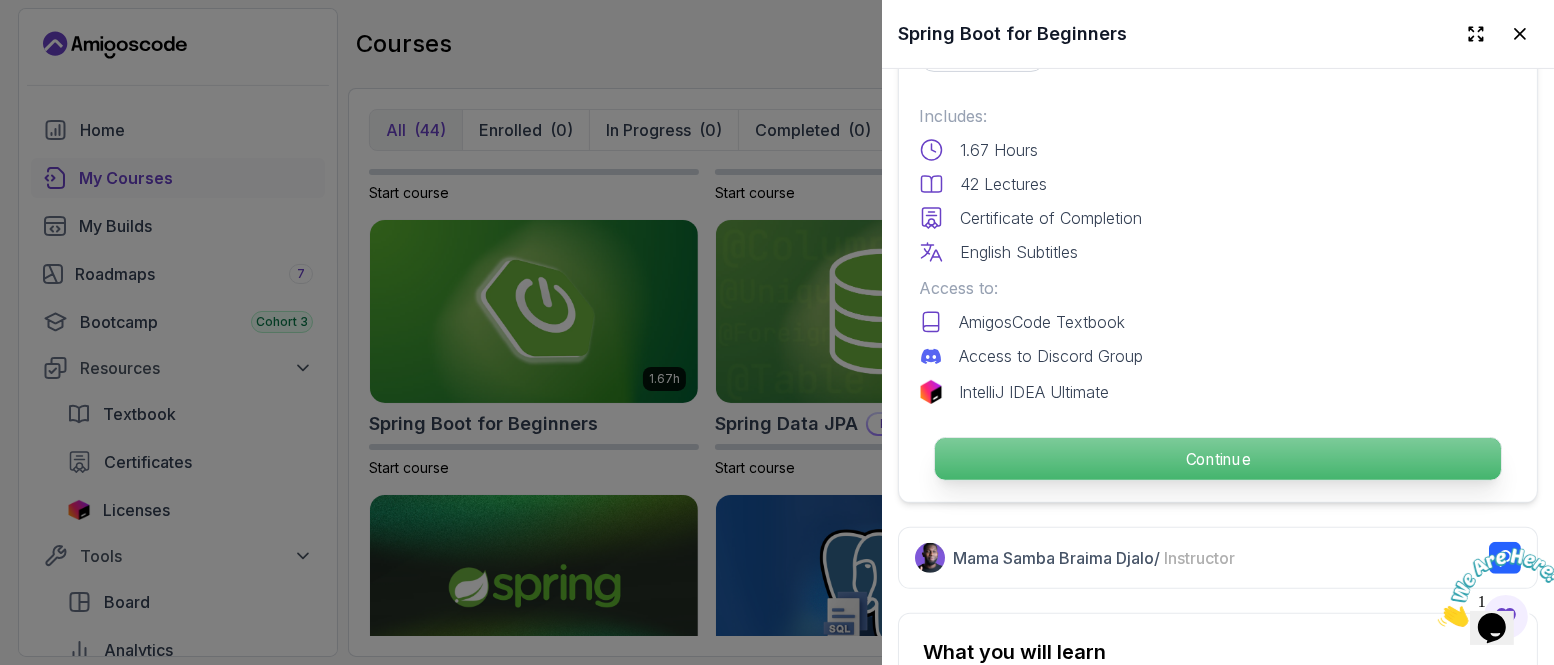 click on "Continue" at bounding box center [1218, 459] 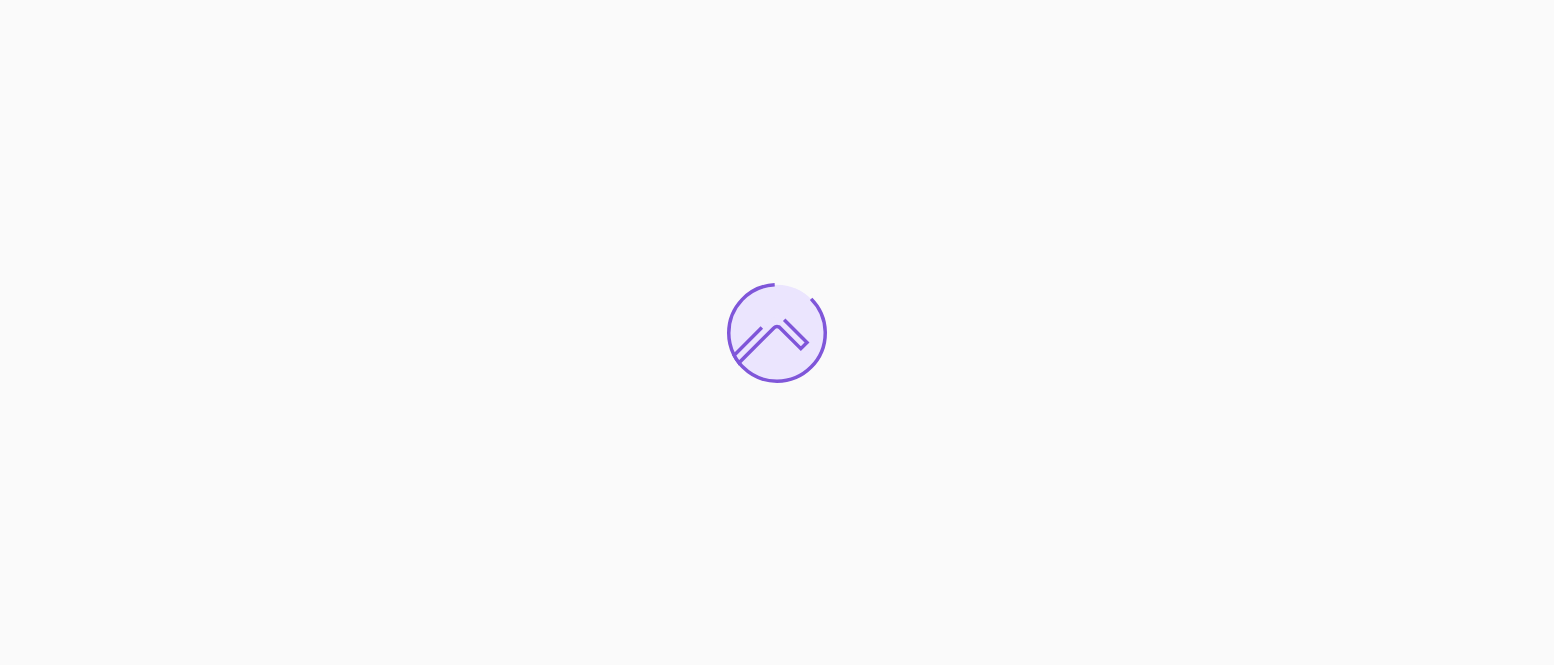 scroll, scrollTop: 0, scrollLeft: 0, axis: both 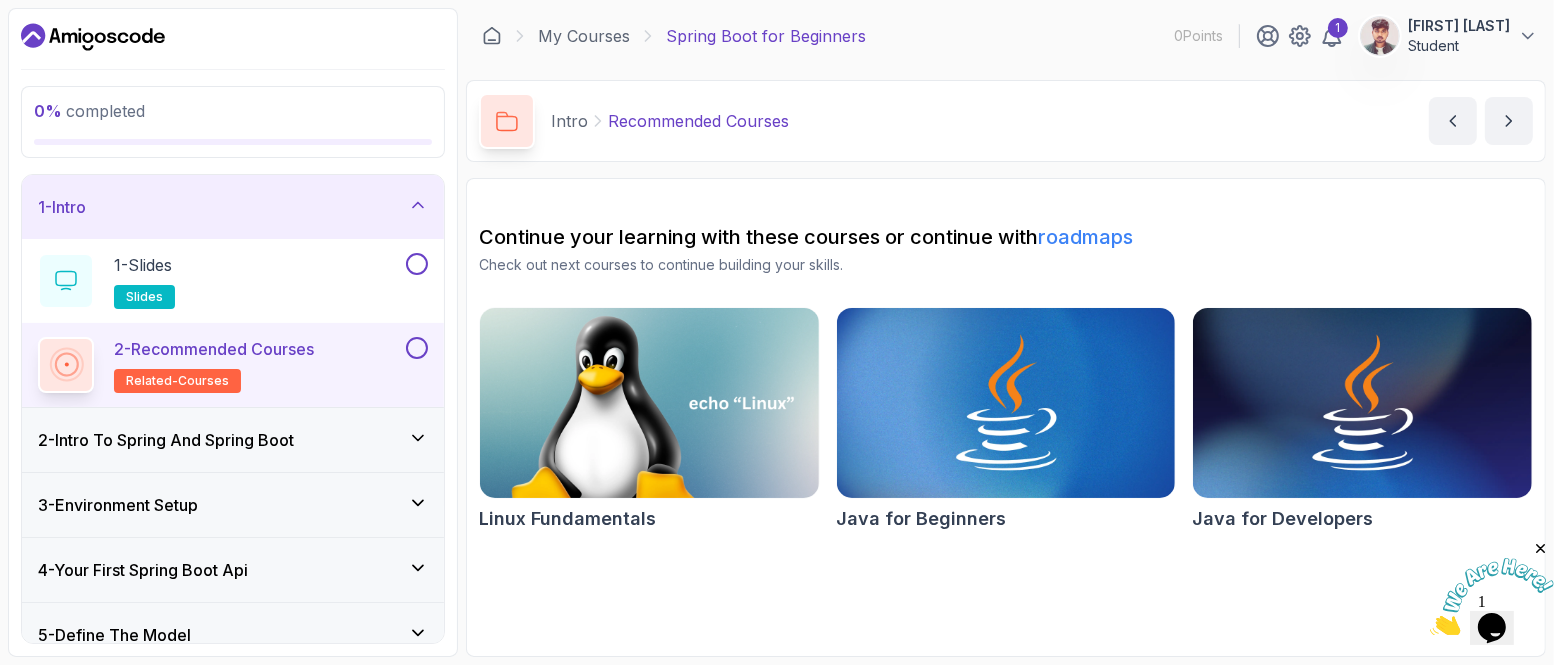 click on "2  -  Intro To Spring And Spring Boot" at bounding box center (166, 440) 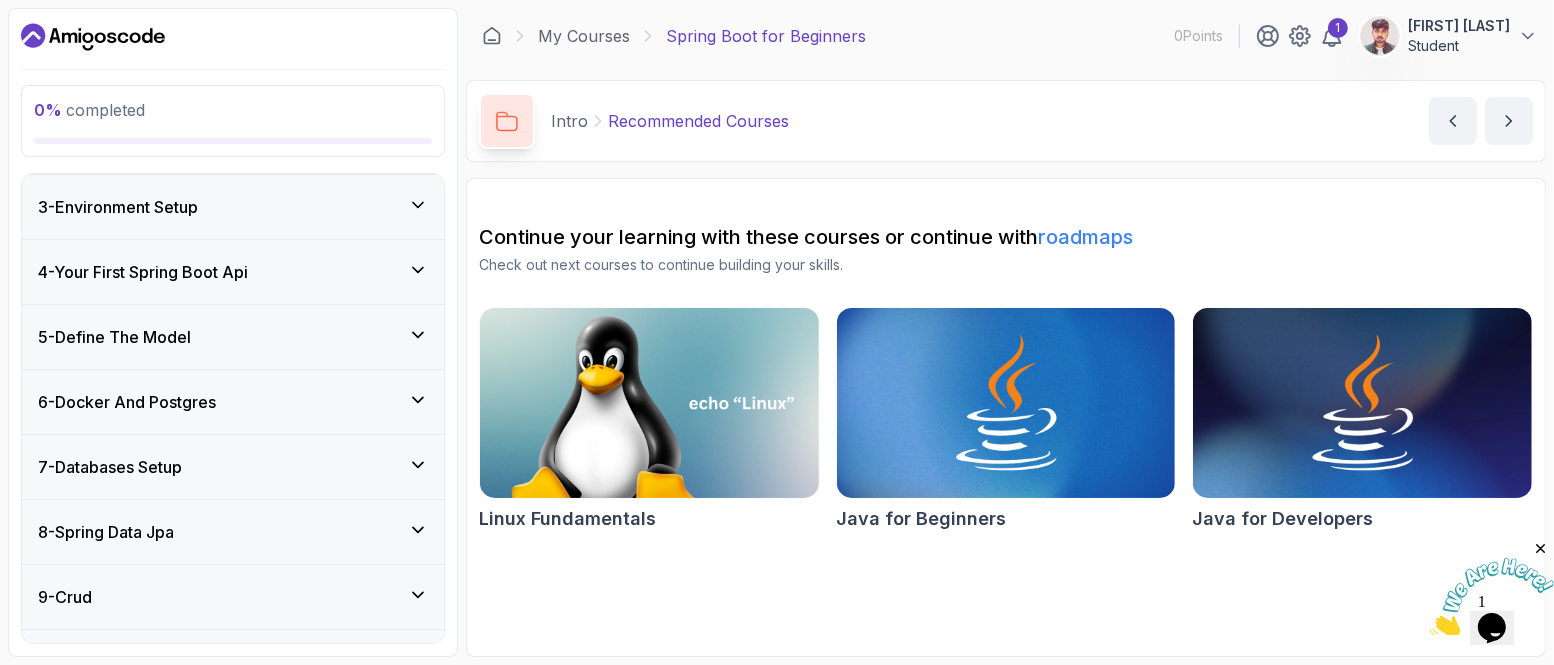 scroll, scrollTop: 468, scrollLeft: 0, axis: vertical 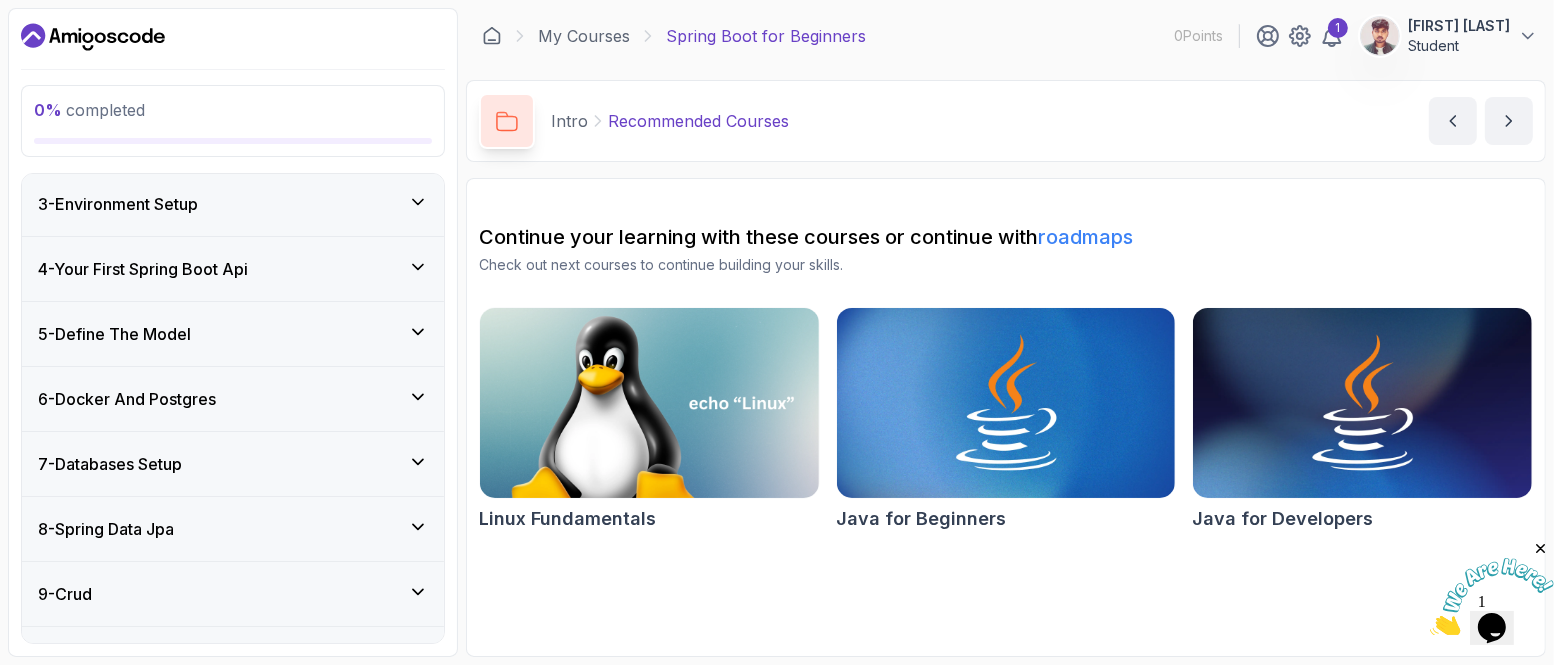 click 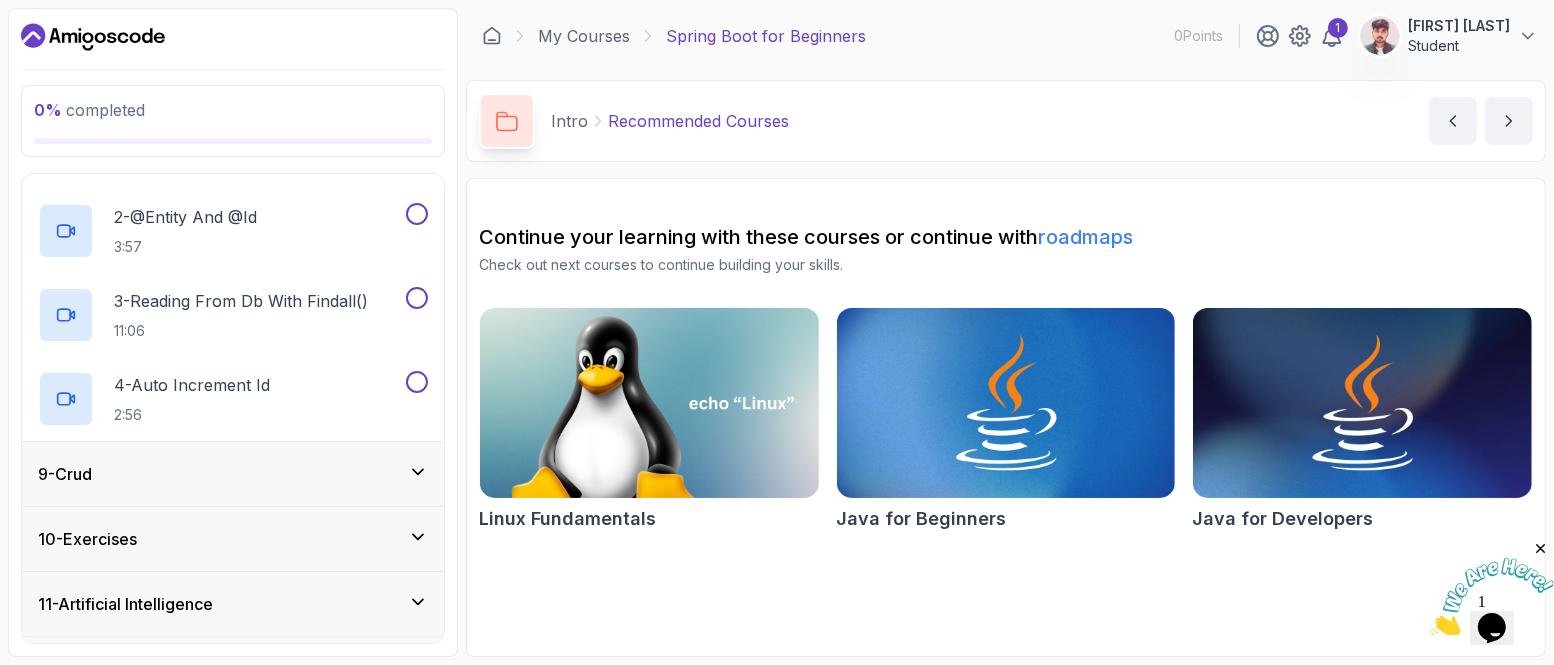 scroll, scrollTop: 593, scrollLeft: 0, axis: vertical 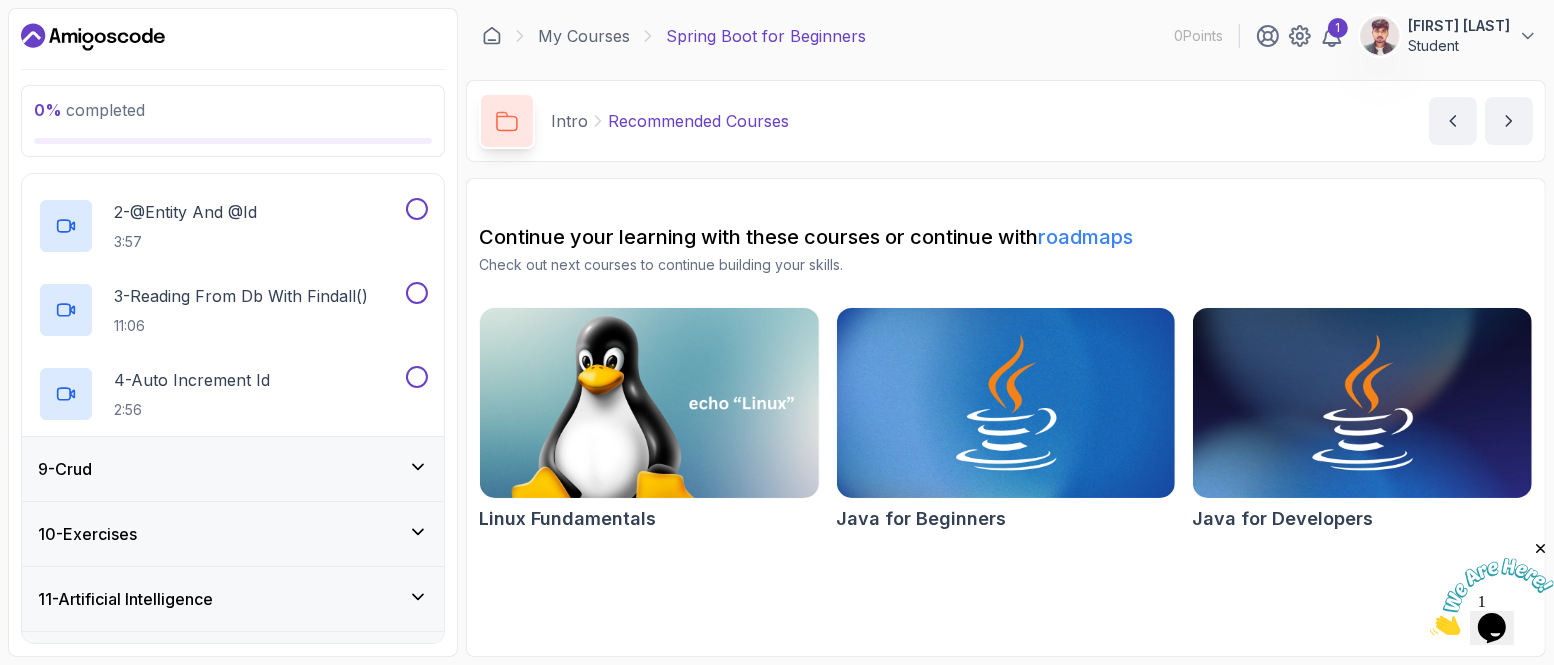 click 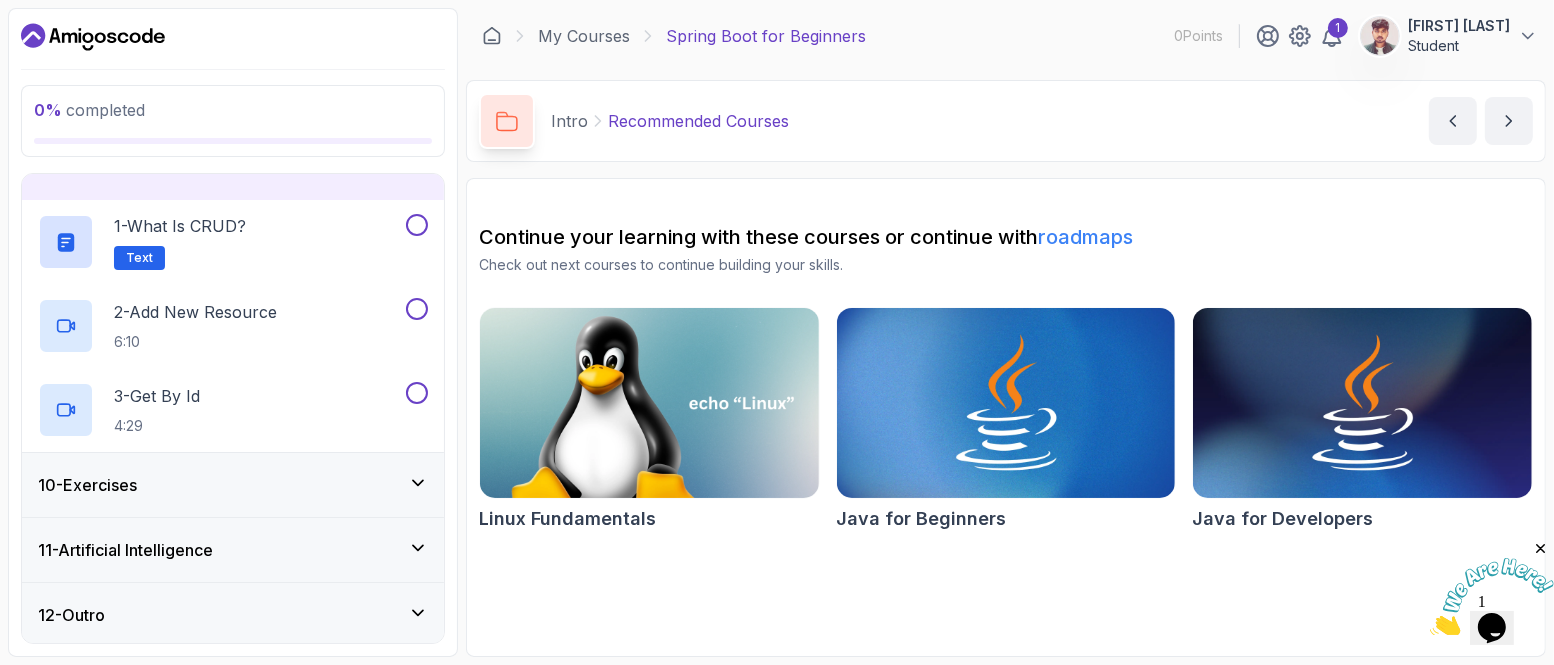 scroll, scrollTop: 559, scrollLeft: 0, axis: vertical 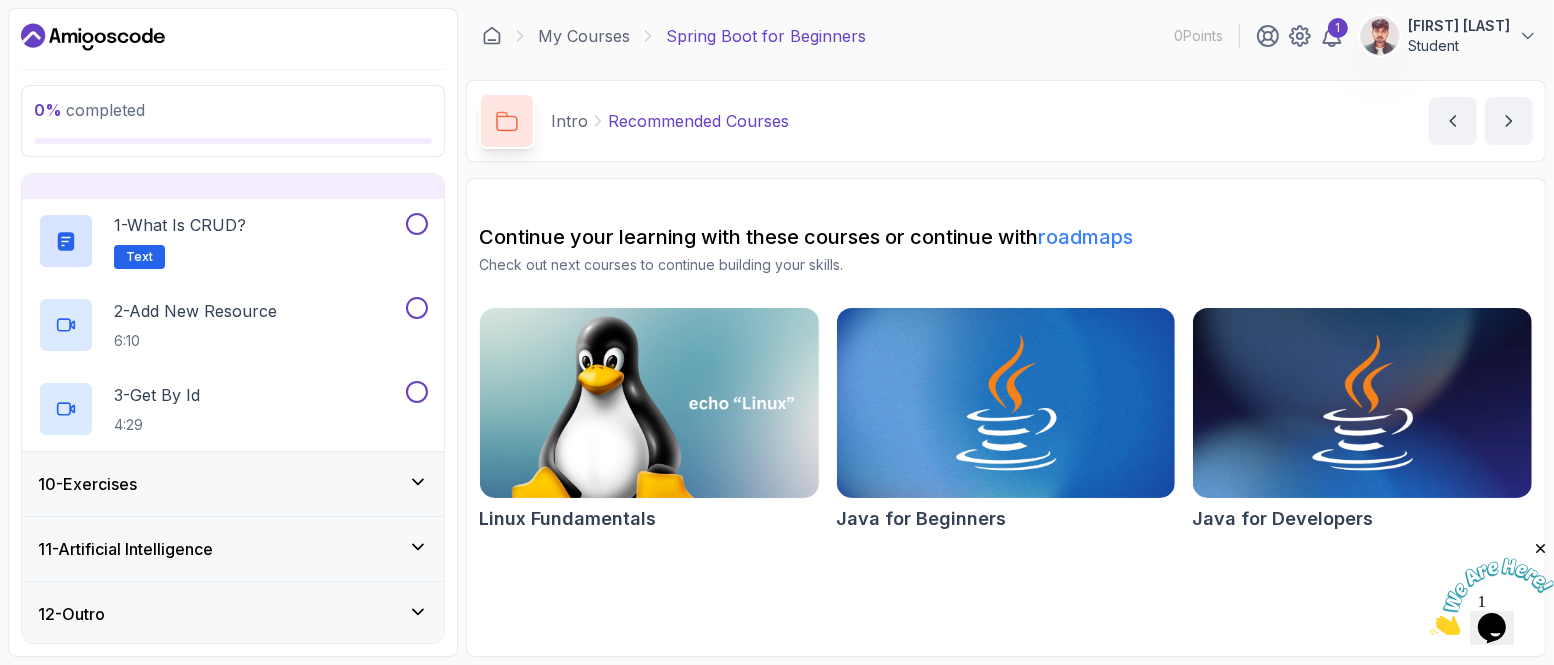 click on "10  -  Exercises" at bounding box center [233, 484] 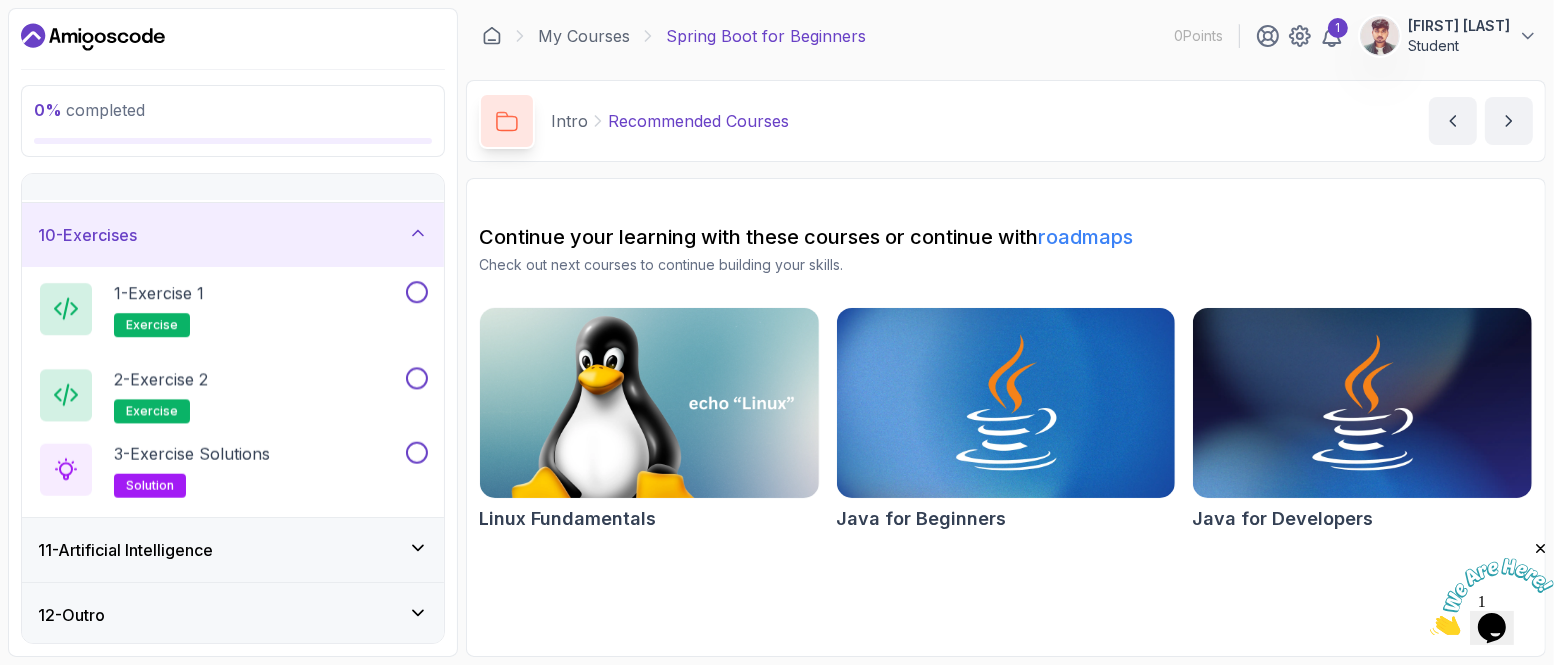 scroll, scrollTop: 559, scrollLeft: 0, axis: vertical 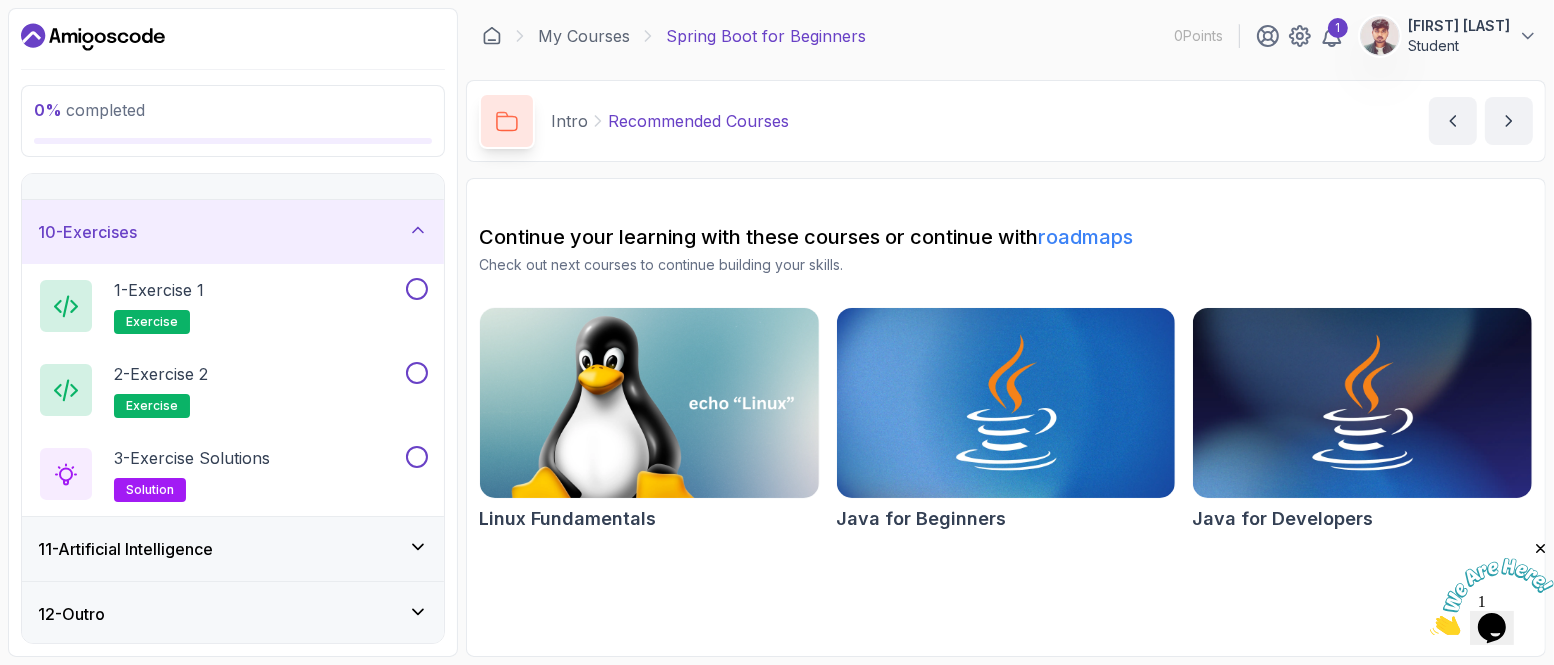 click 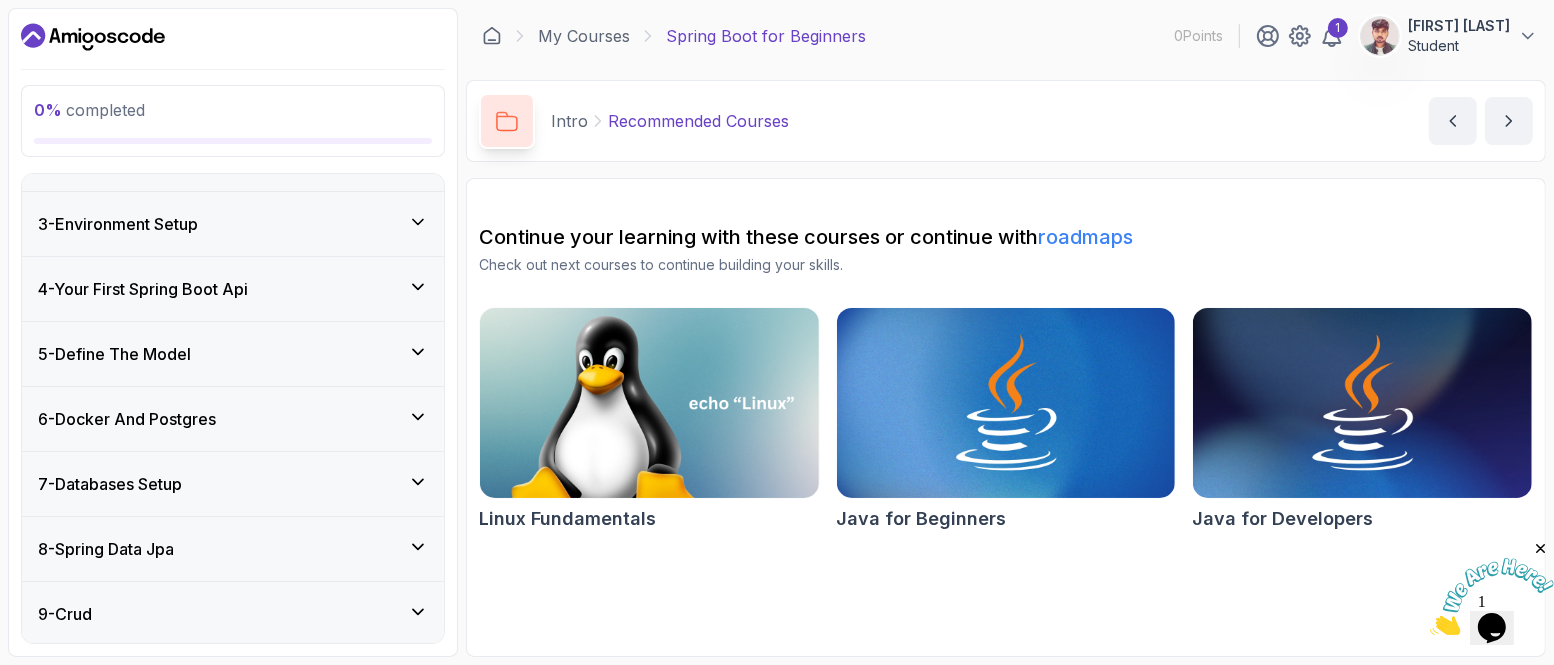 scroll, scrollTop: 0, scrollLeft: 0, axis: both 